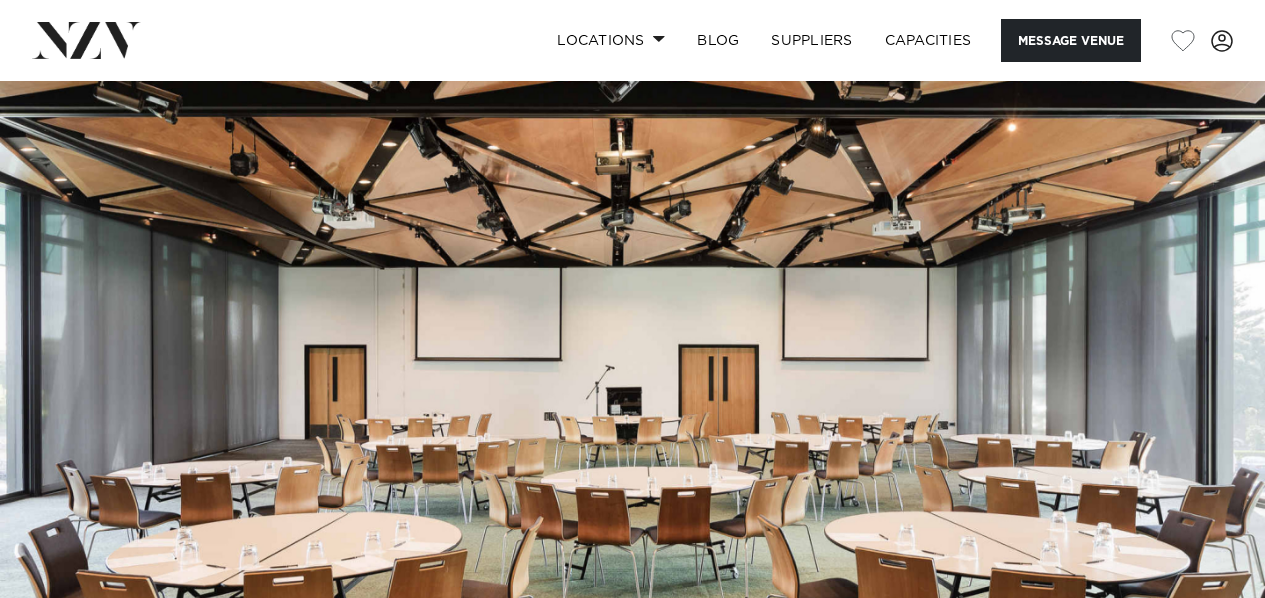 scroll, scrollTop: 0, scrollLeft: 0, axis: both 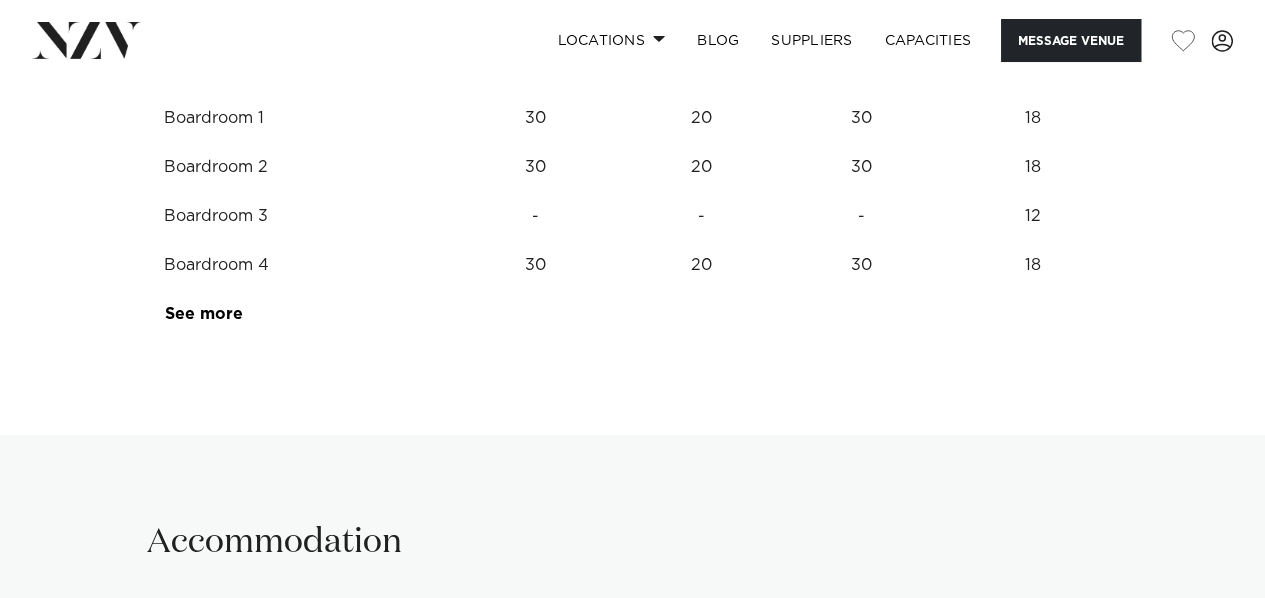 click on "See more" at bounding box center (242, 314) 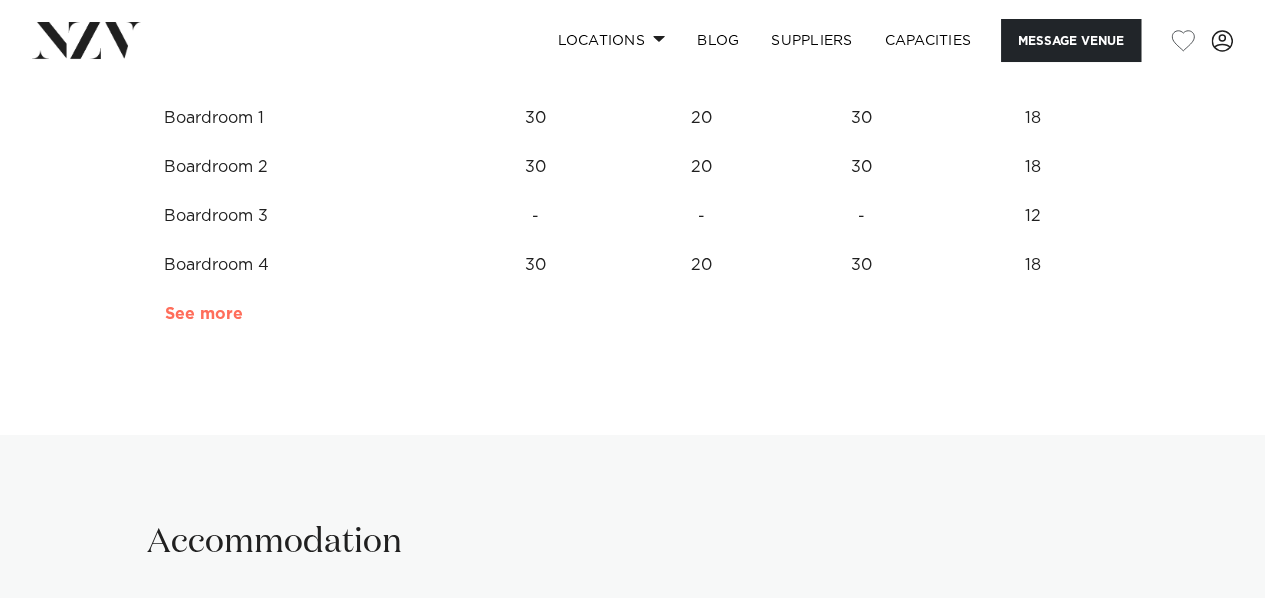 click on "See more" at bounding box center (243, 314) 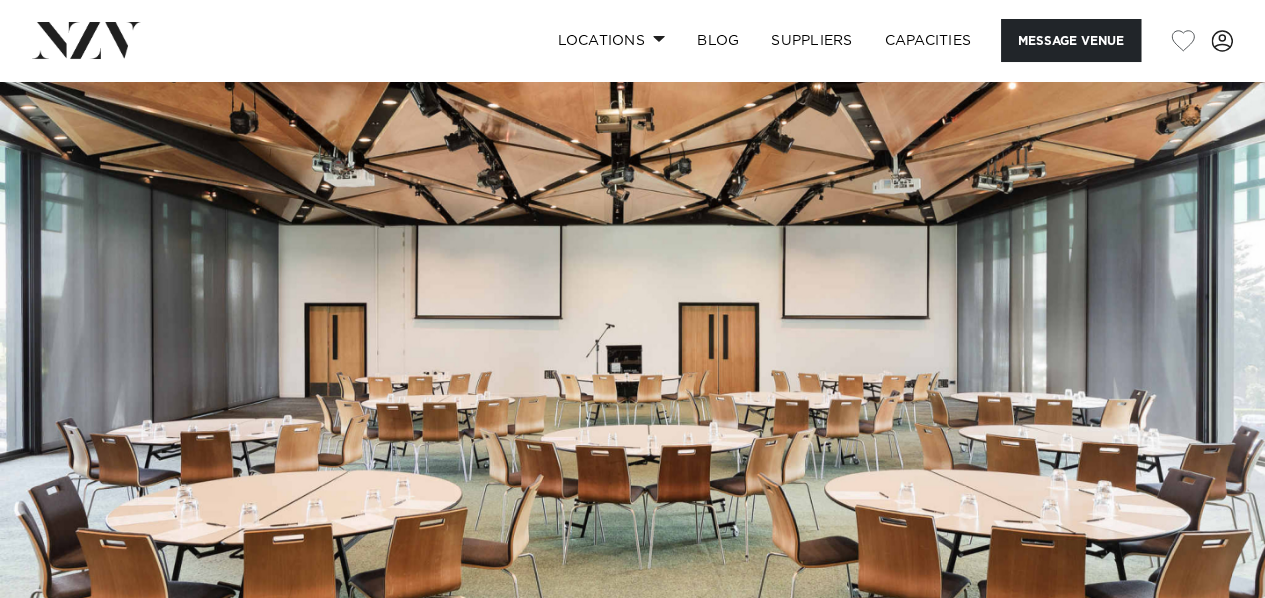 scroll, scrollTop: 14, scrollLeft: 0, axis: vertical 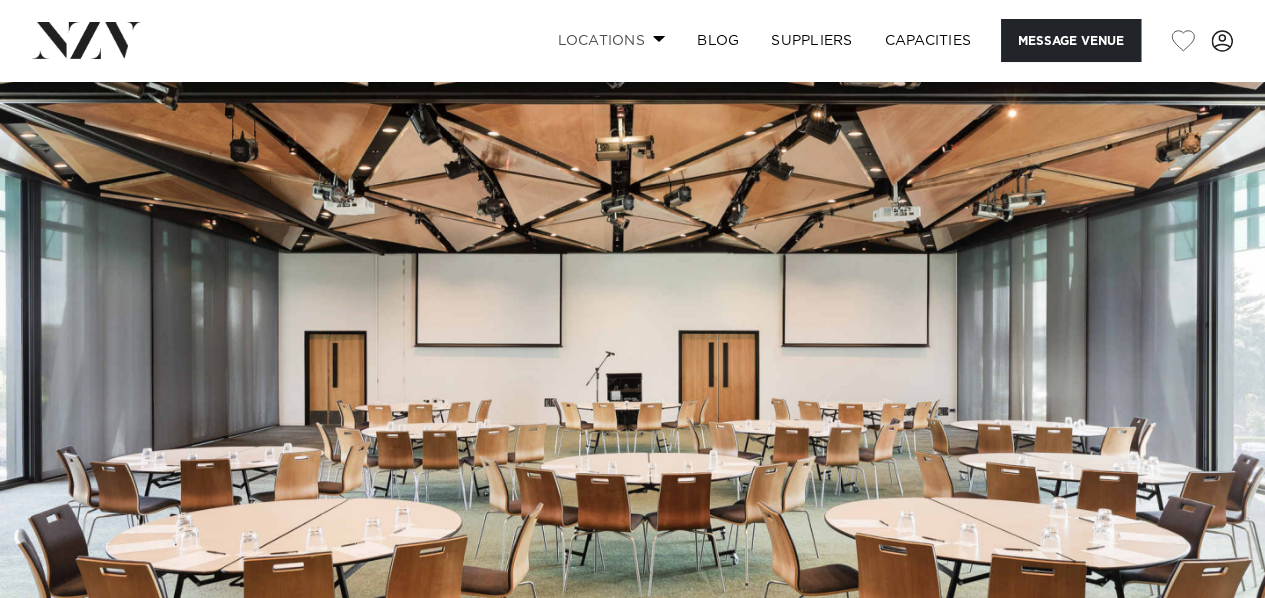 click at bounding box center (659, 38) 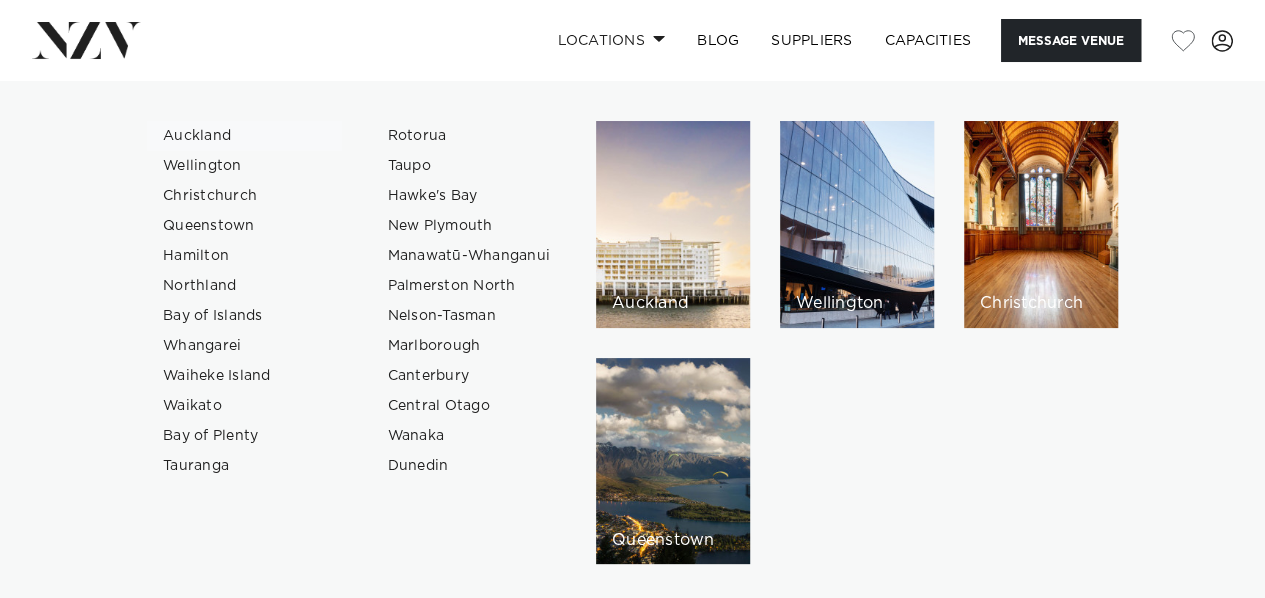 click on "Auckland" at bounding box center [244, 136] 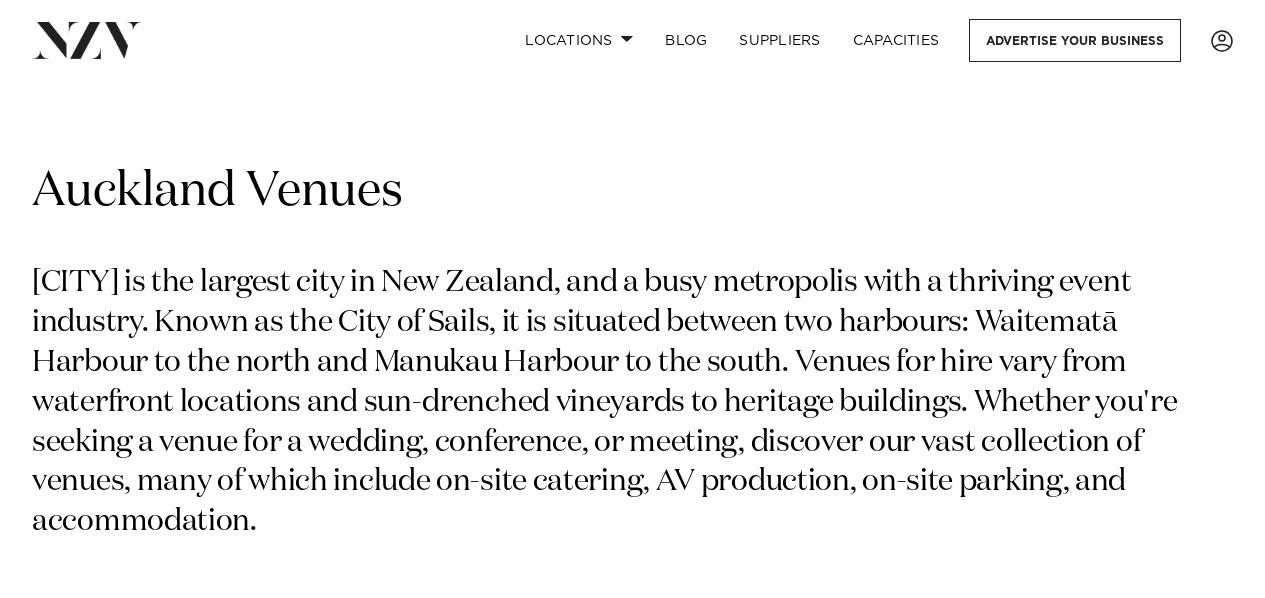 scroll, scrollTop: 0, scrollLeft: 0, axis: both 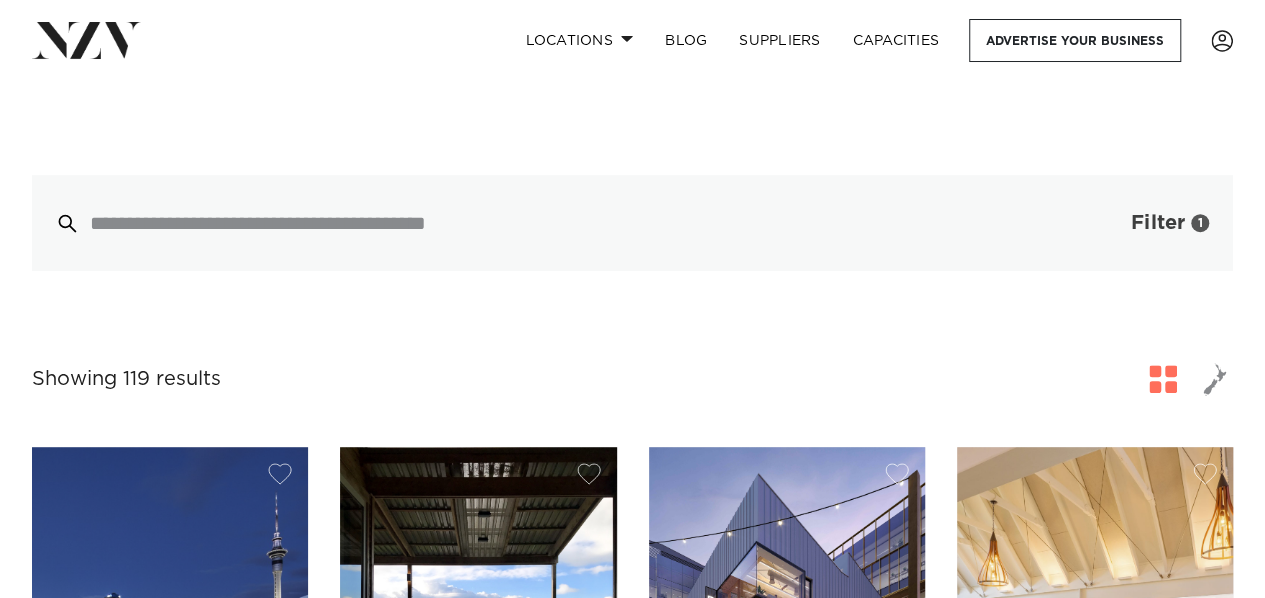 click at bounding box center [1101, 223] 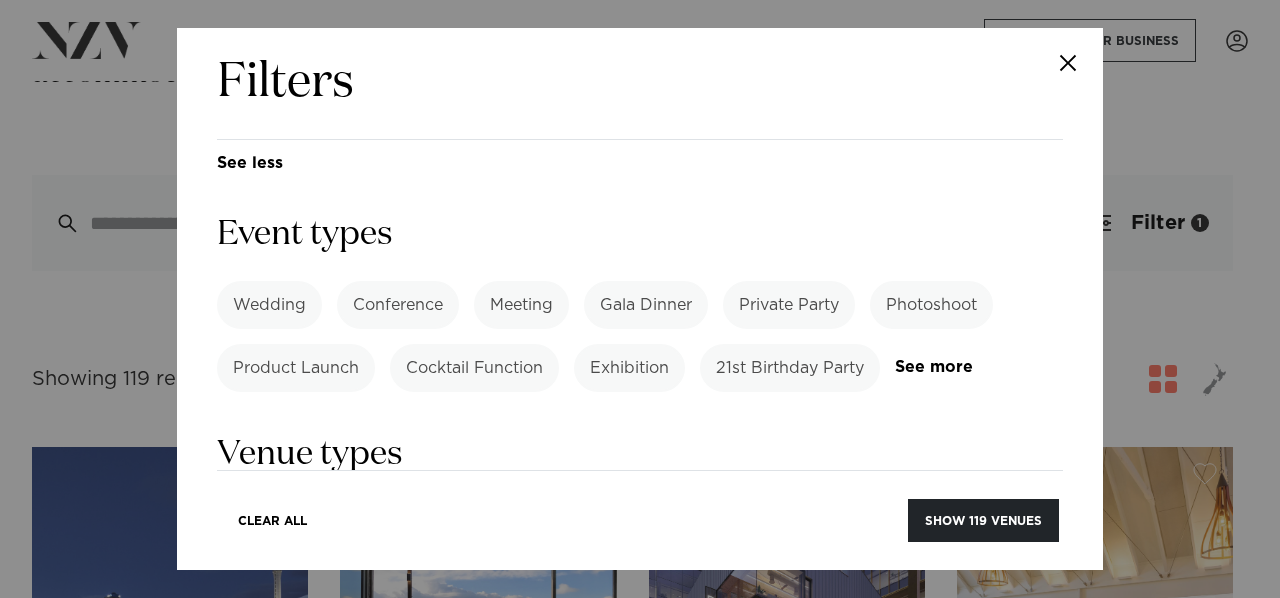 scroll, scrollTop: 782, scrollLeft: 0, axis: vertical 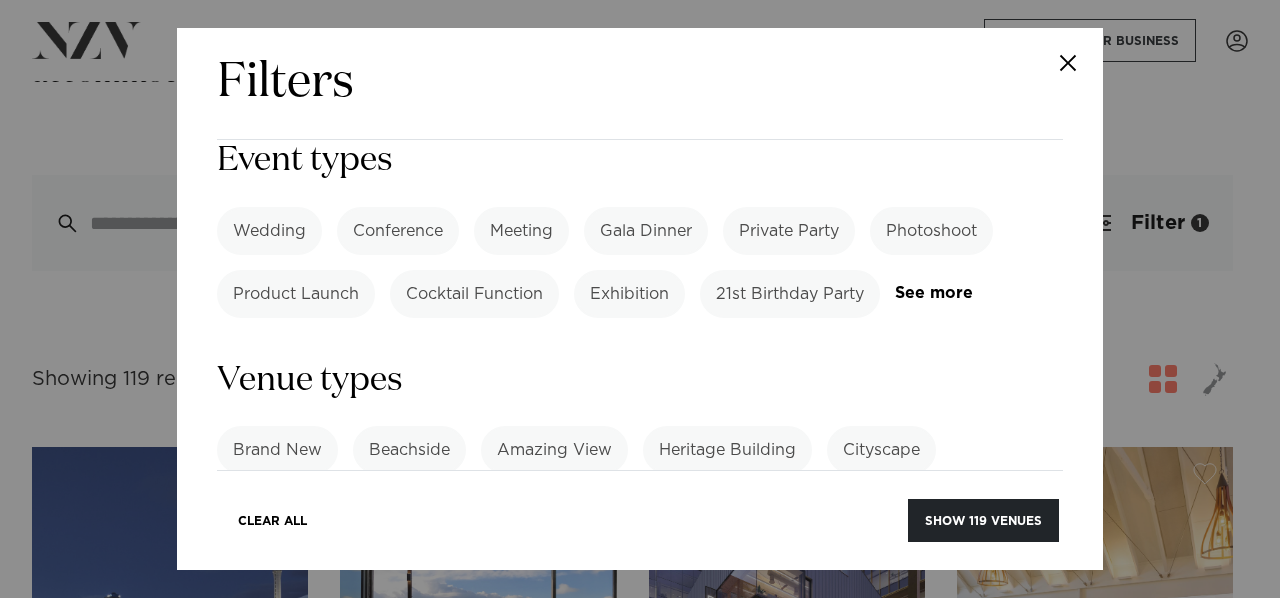 click on "Conference" at bounding box center (398, 231) 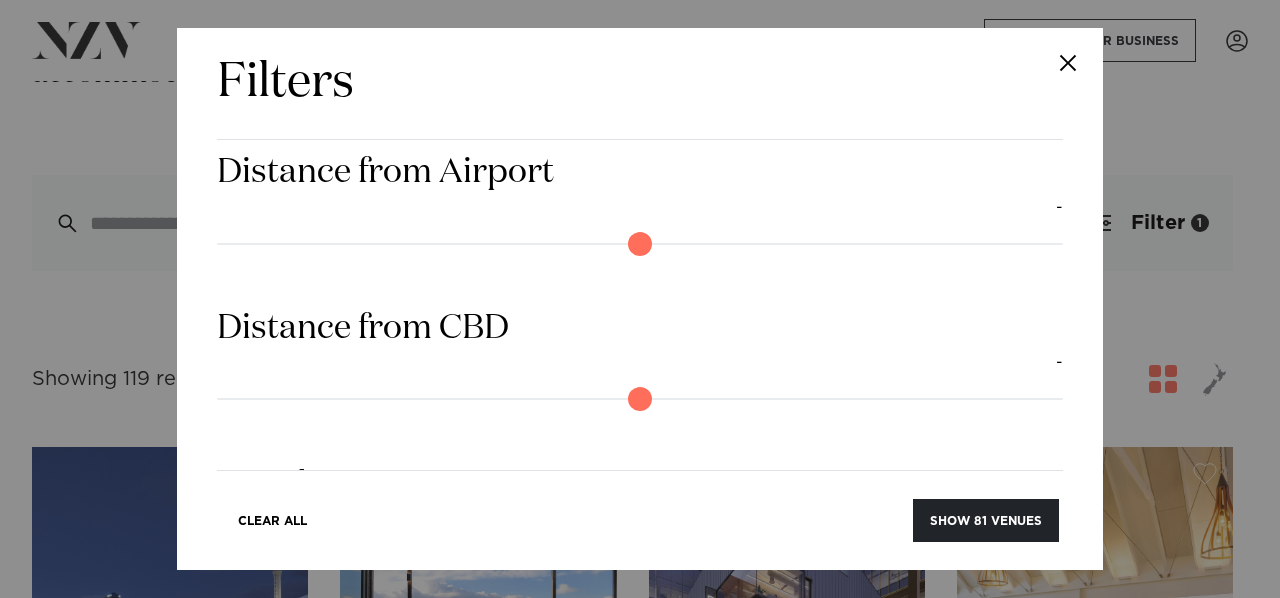 scroll, scrollTop: 1654, scrollLeft: 0, axis: vertical 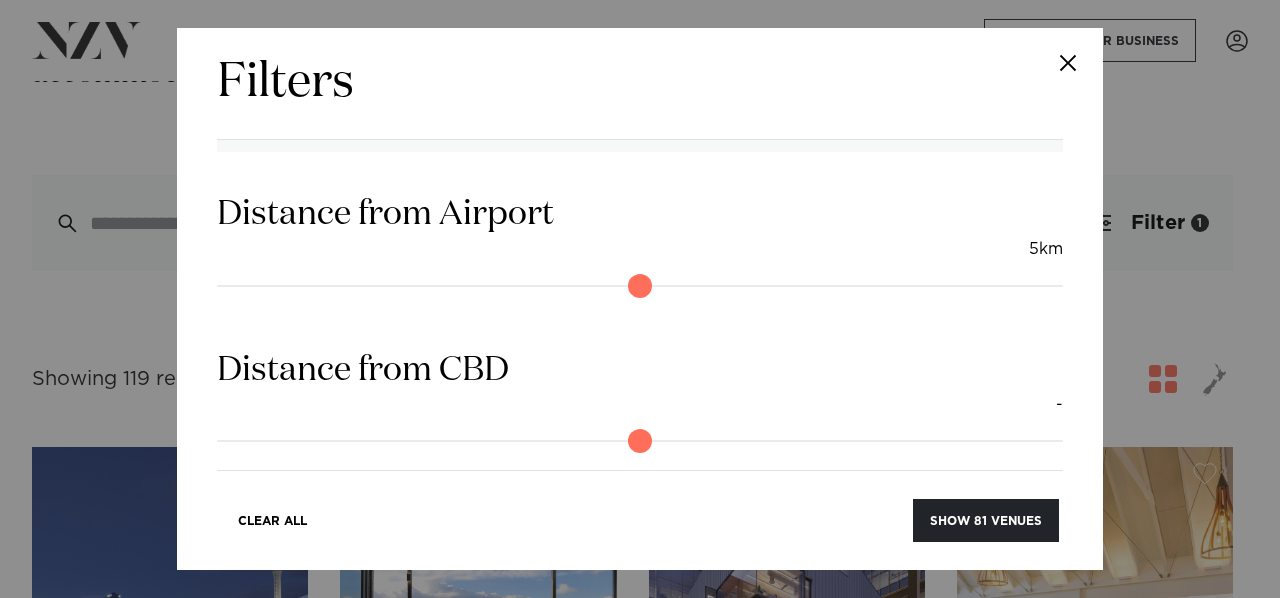 drag, startPoint x: 230, startPoint y: 317, endPoint x: 263, endPoint y: 317, distance: 33 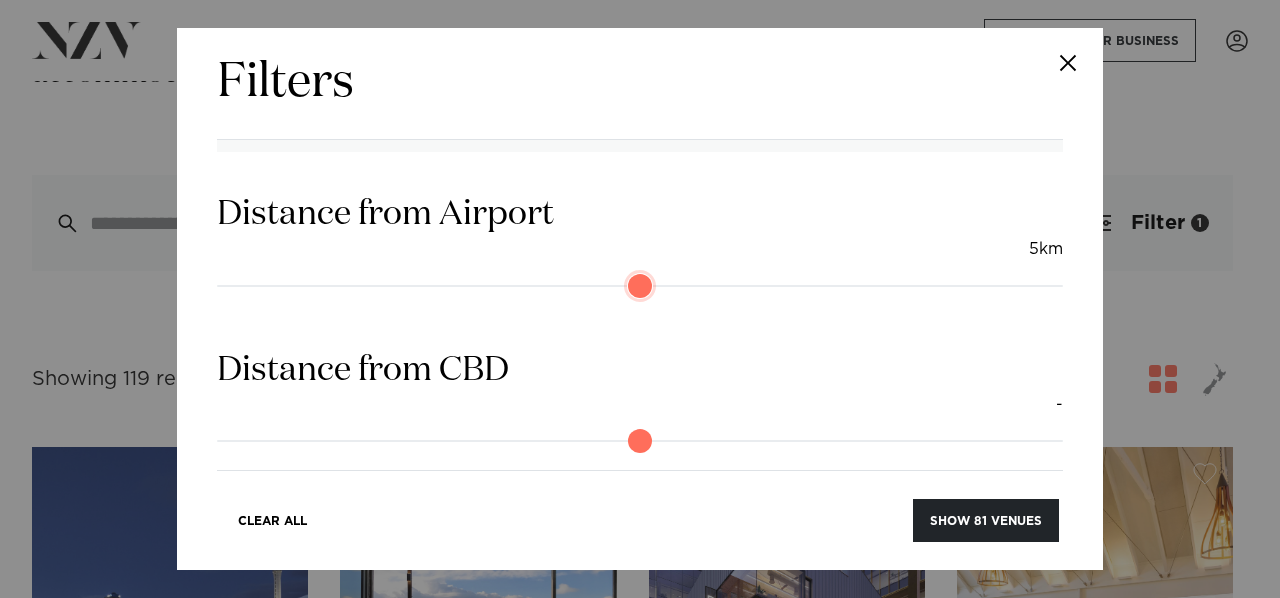 click at bounding box center (640, 286) 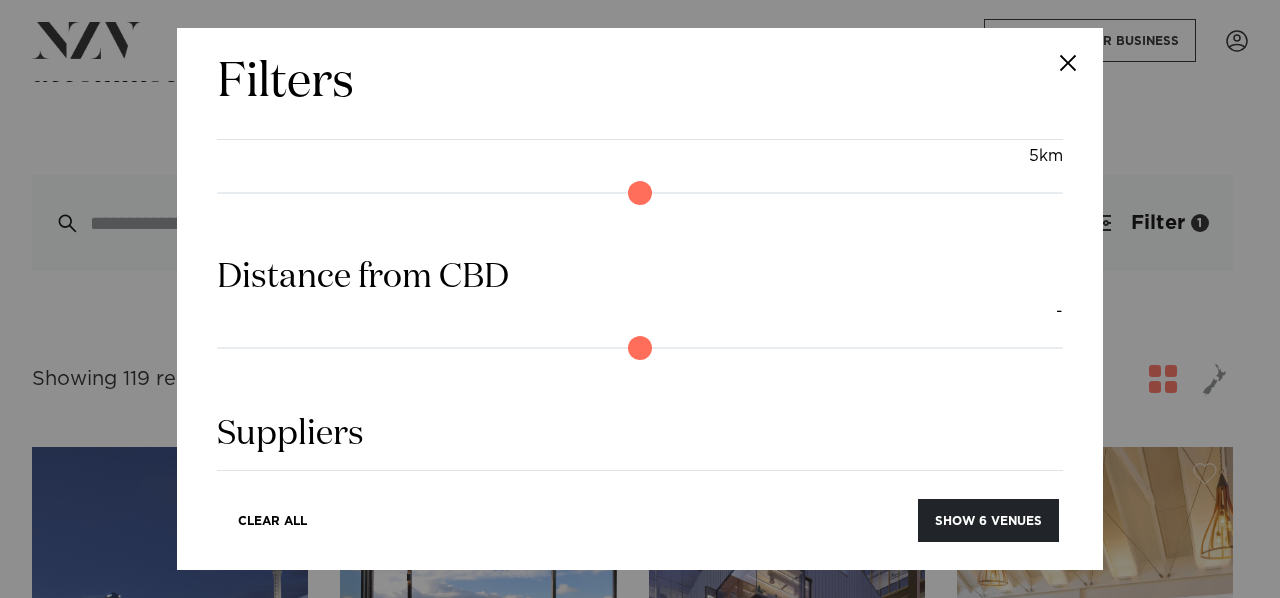 scroll, scrollTop: 1757, scrollLeft: 0, axis: vertical 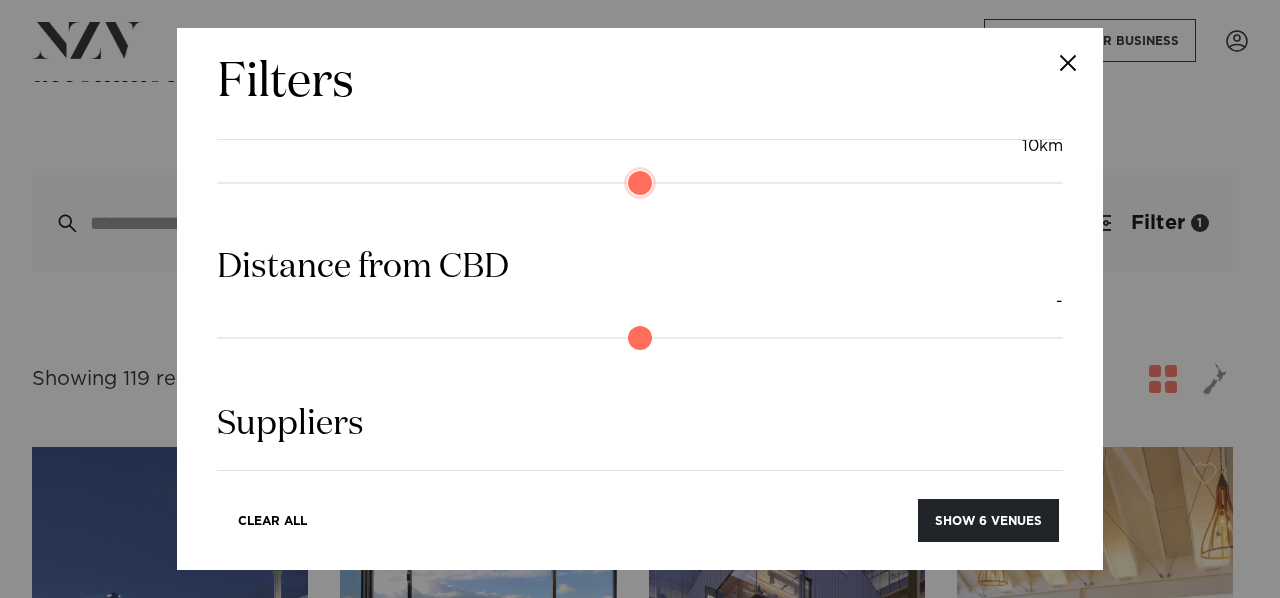 type on "**" 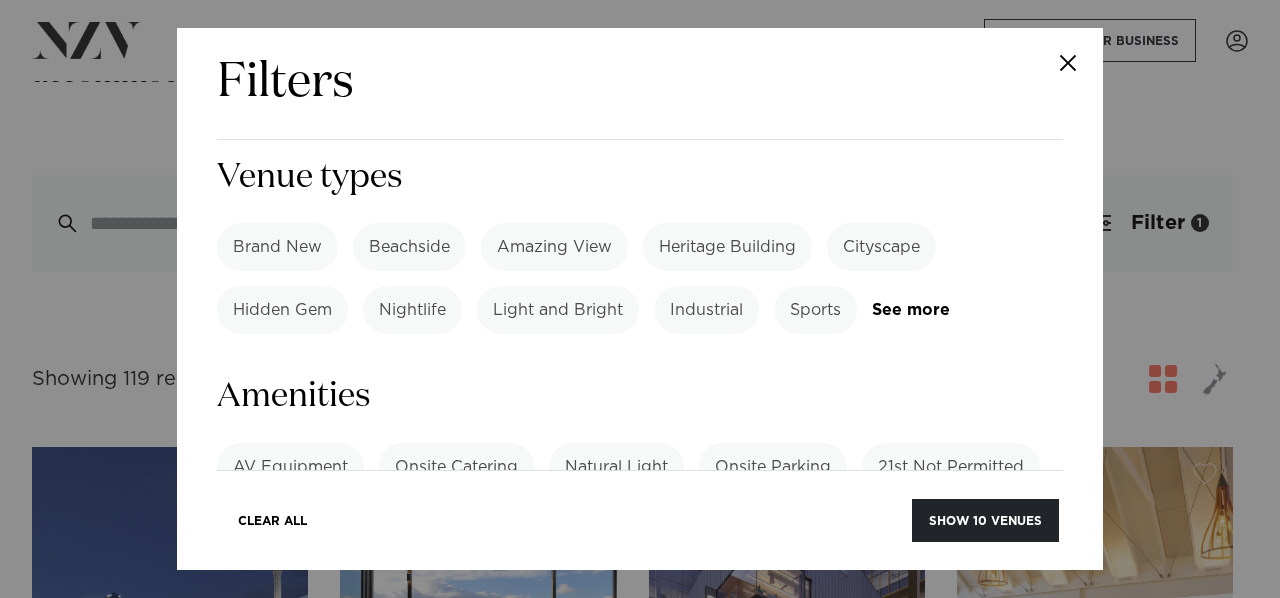 scroll, scrollTop: 1170, scrollLeft: 0, axis: vertical 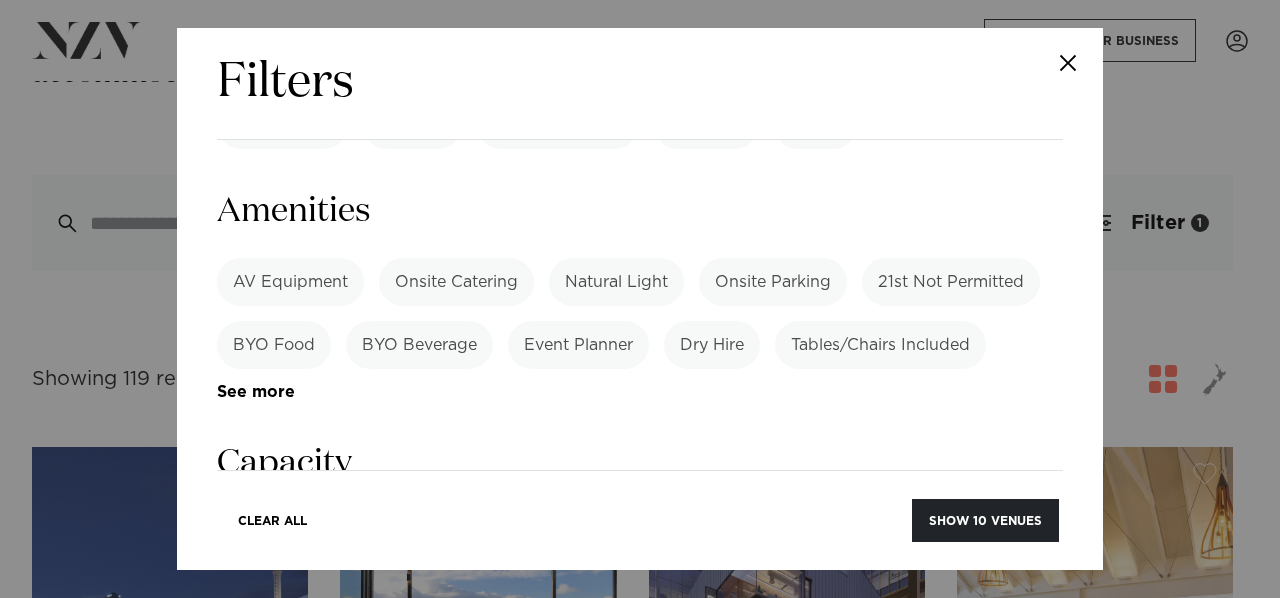 click on "Onsite Catering" at bounding box center [456, 282] 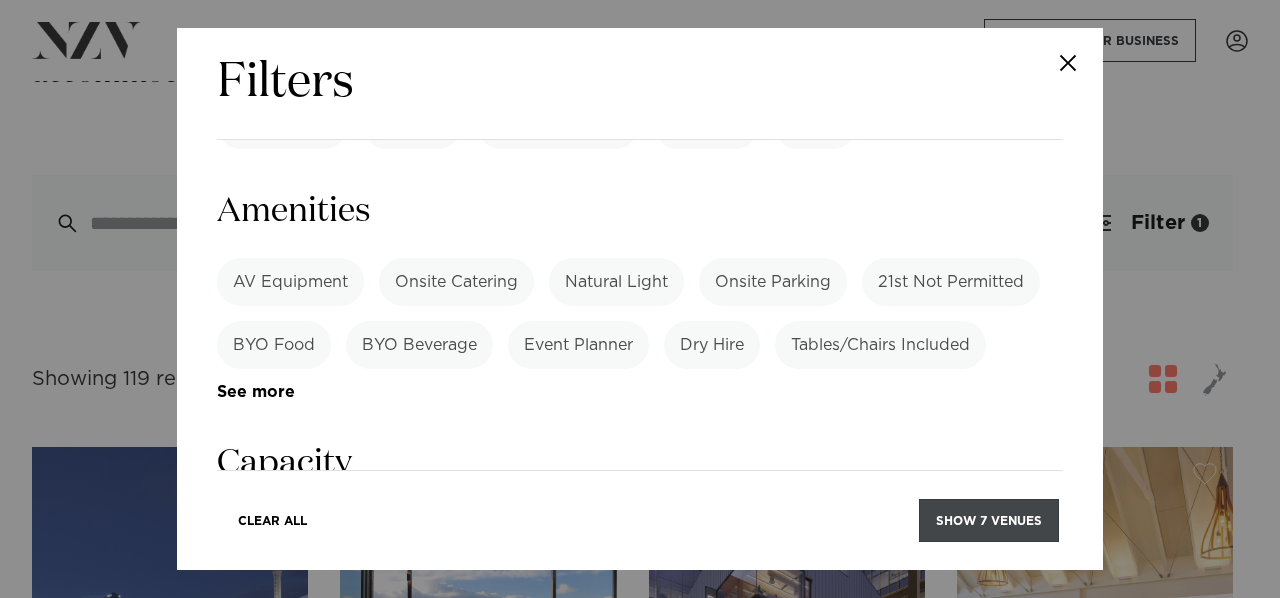 click on "Show 7 venues" at bounding box center [989, 520] 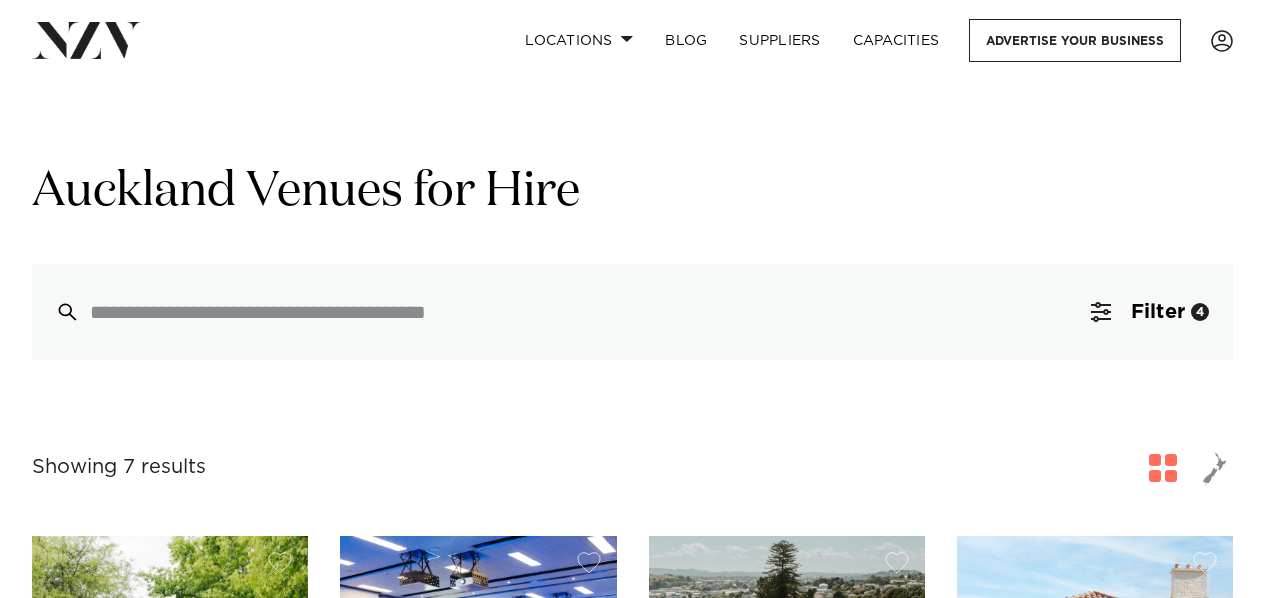 scroll, scrollTop: 0, scrollLeft: 0, axis: both 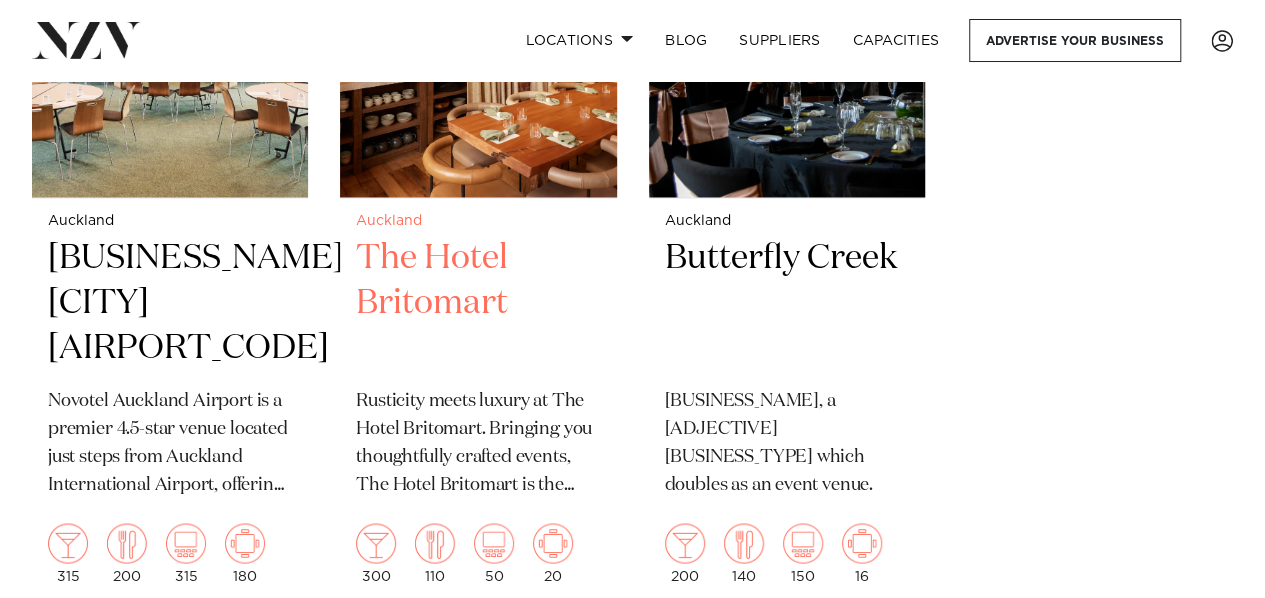 click on "The Hotel Britomart" at bounding box center (478, 303) 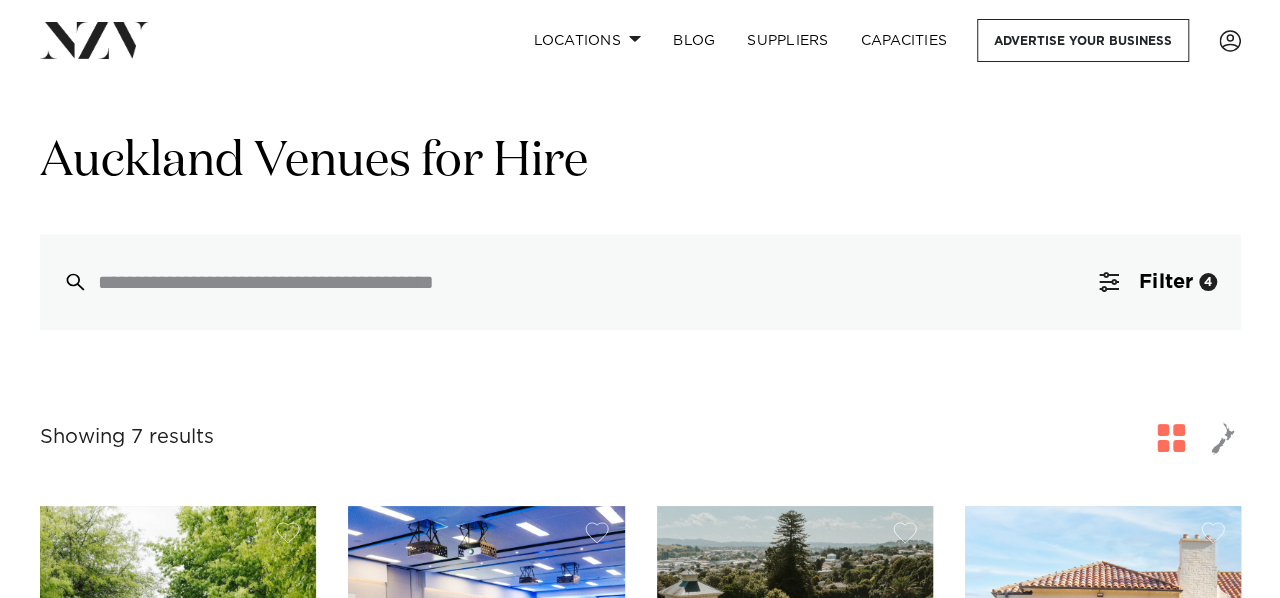 scroll, scrollTop: 0, scrollLeft: 0, axis: both 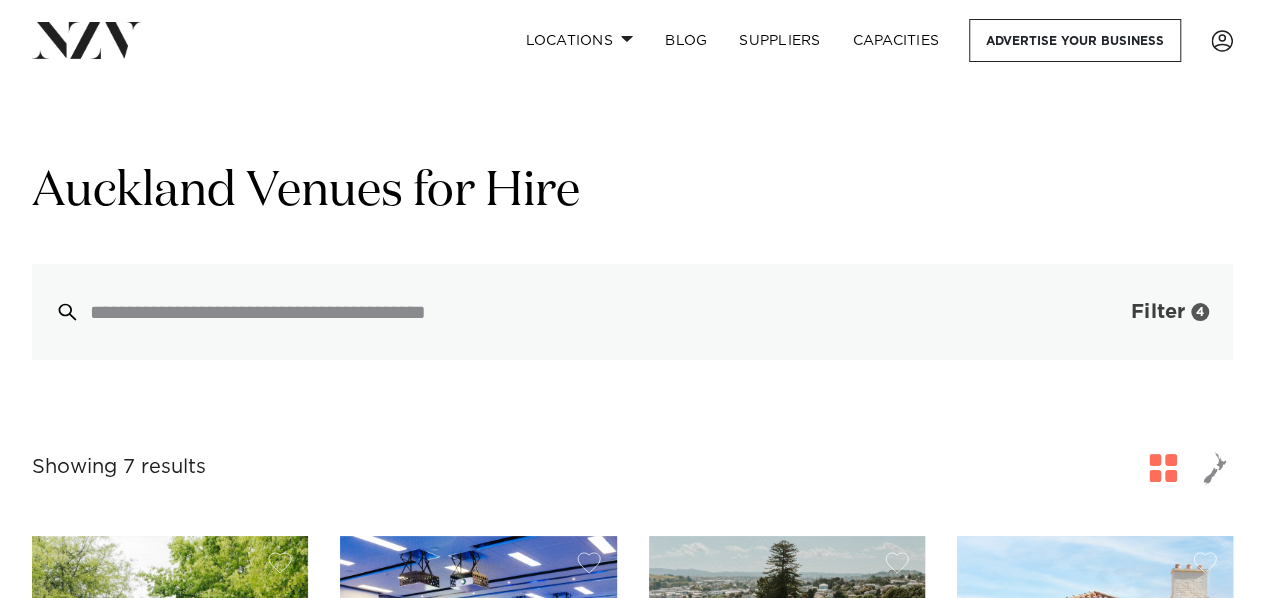 click on "Filter 4" at bounding box center [1150, 312] 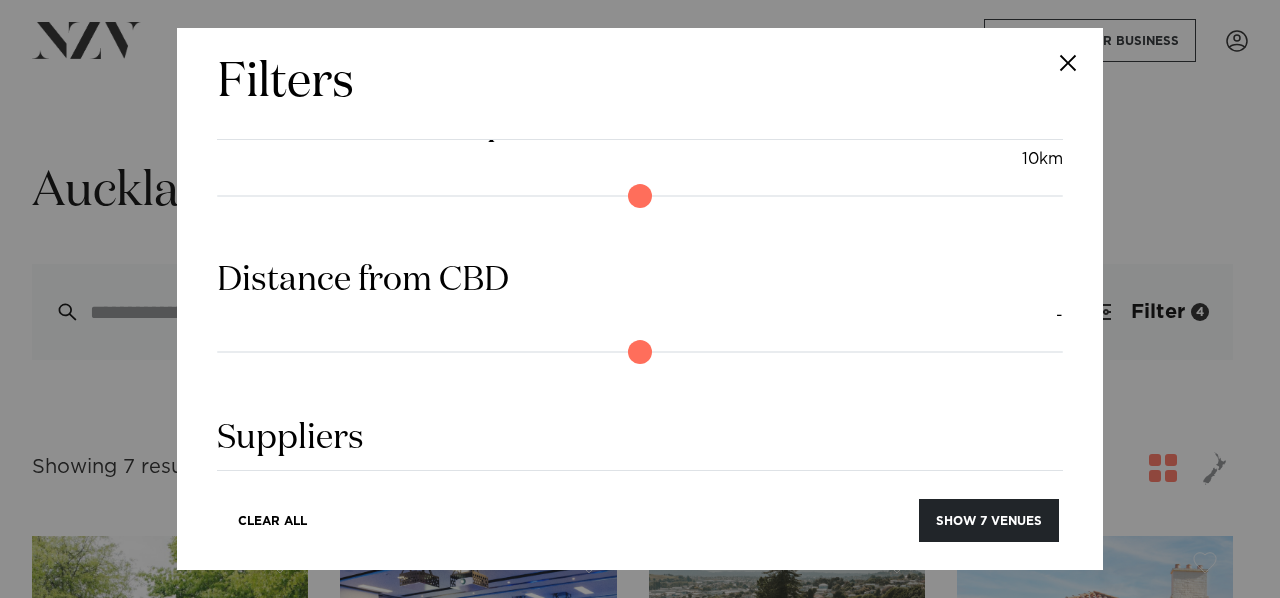 scroll, scrollTop: 2343, scrollLeft: 0, axis: vertical 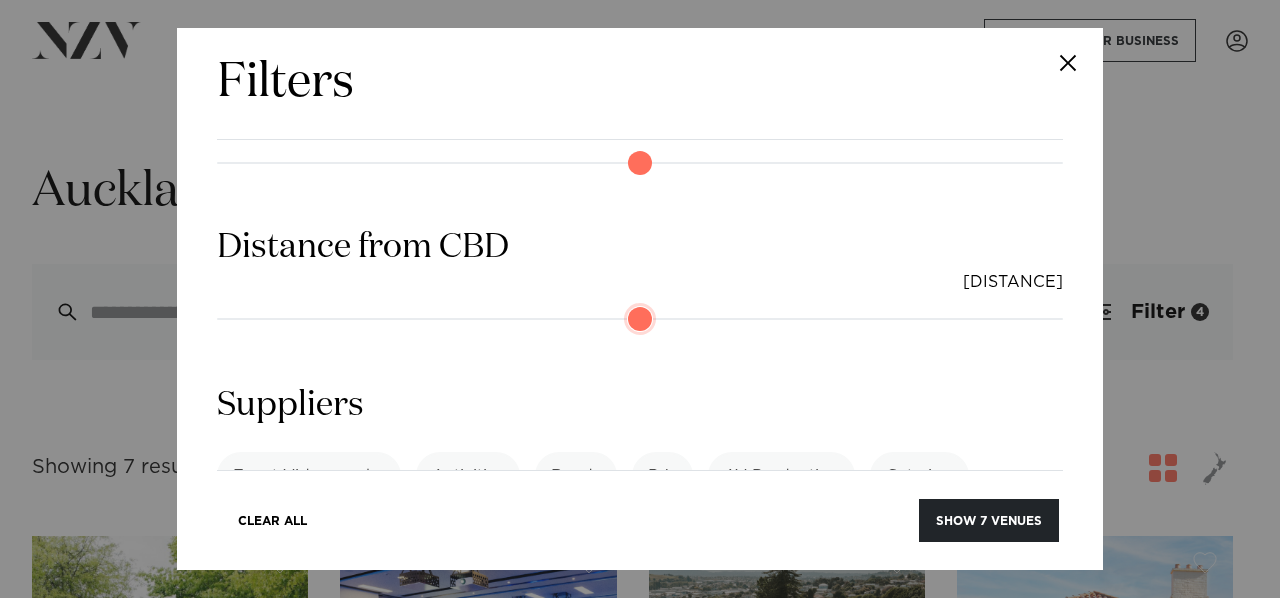 drag, startPoint x: 233, startPoint y: 347, endPoint x: 473, endPoint y: 349, distance: 240.00833 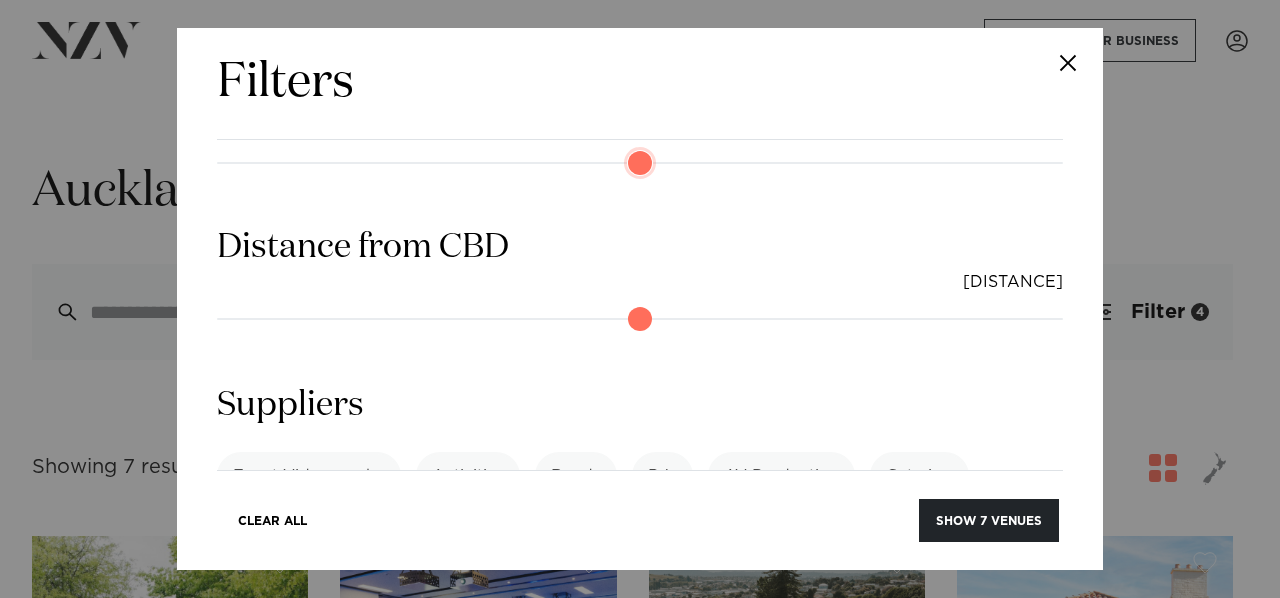 drag, startPoint x: 311, startPoint y: 199, endPoint x: 285, endPoint y: 204, distance: 26.476404 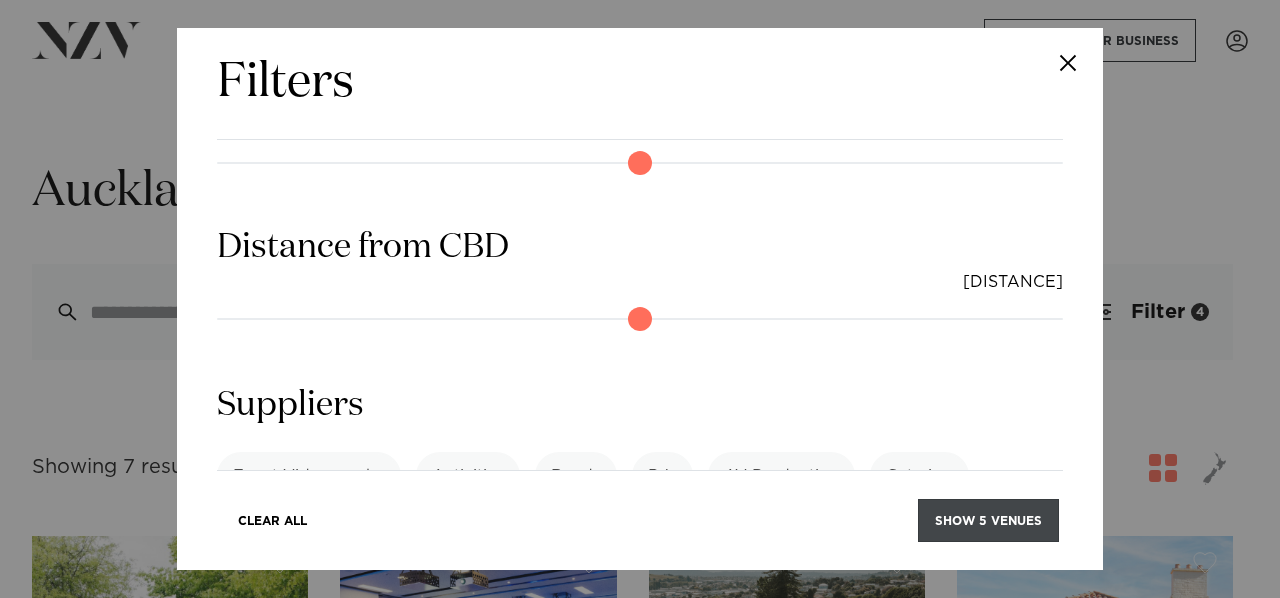 click on "Show 5 venues" at bounding box center [988, 520] 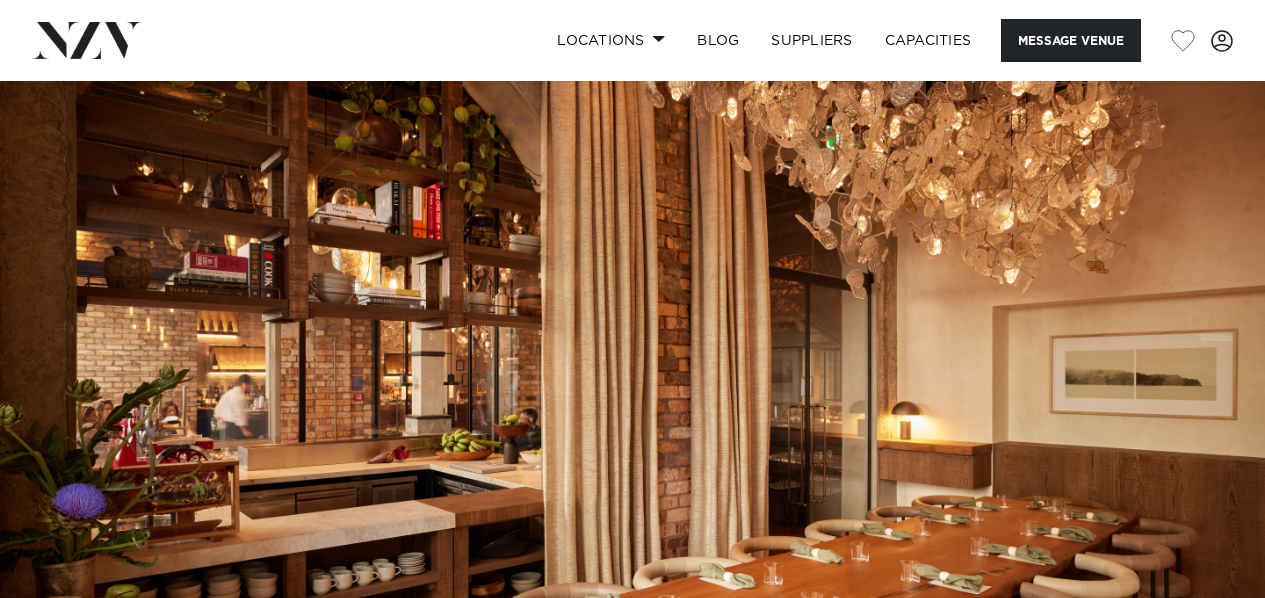 scroll, scrollTop: 0, scrollLeft: 0, axis: both 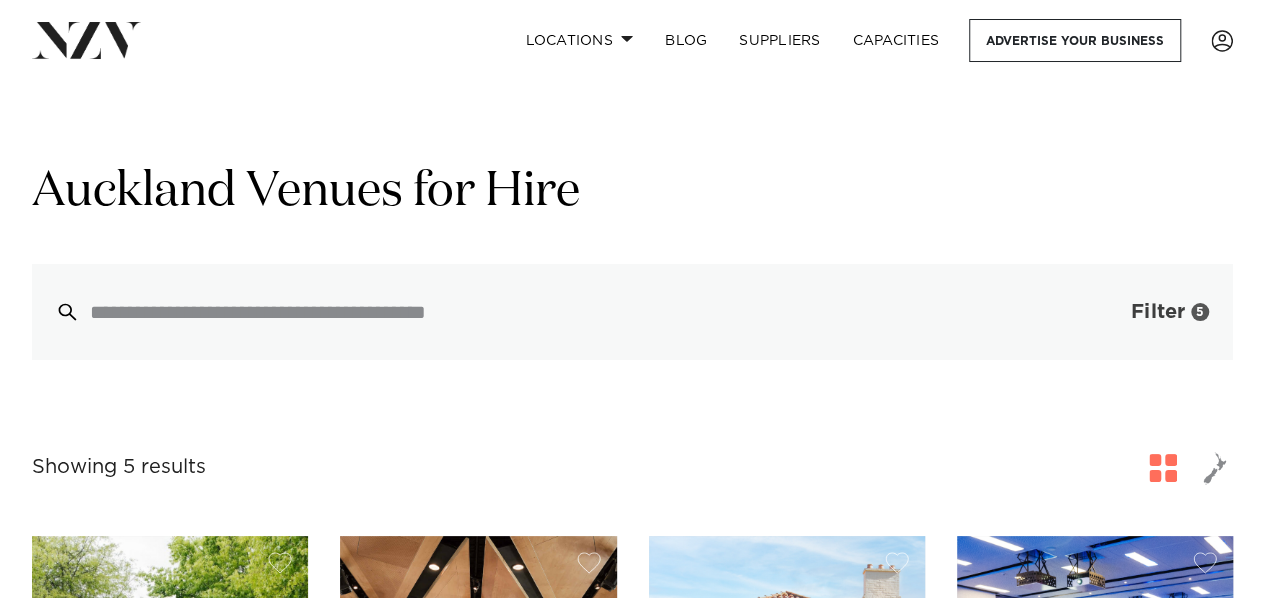click at bounding box center (1101, 312) 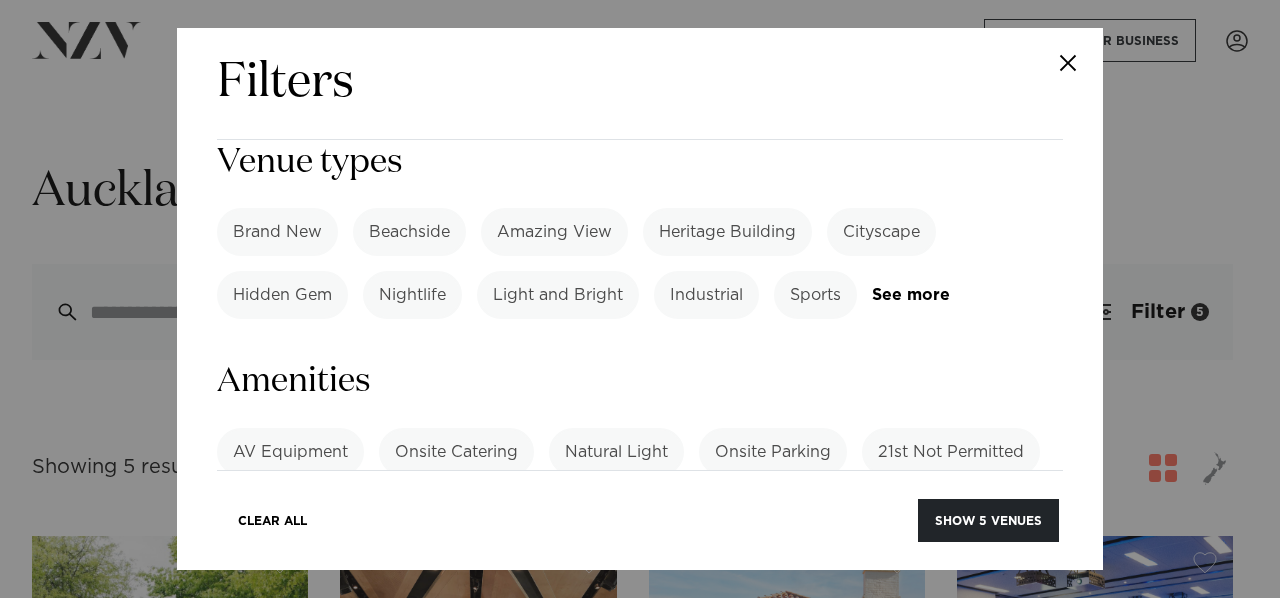 scroll, scrollTop: 1170, scrollLeft: 0, axis: vertical 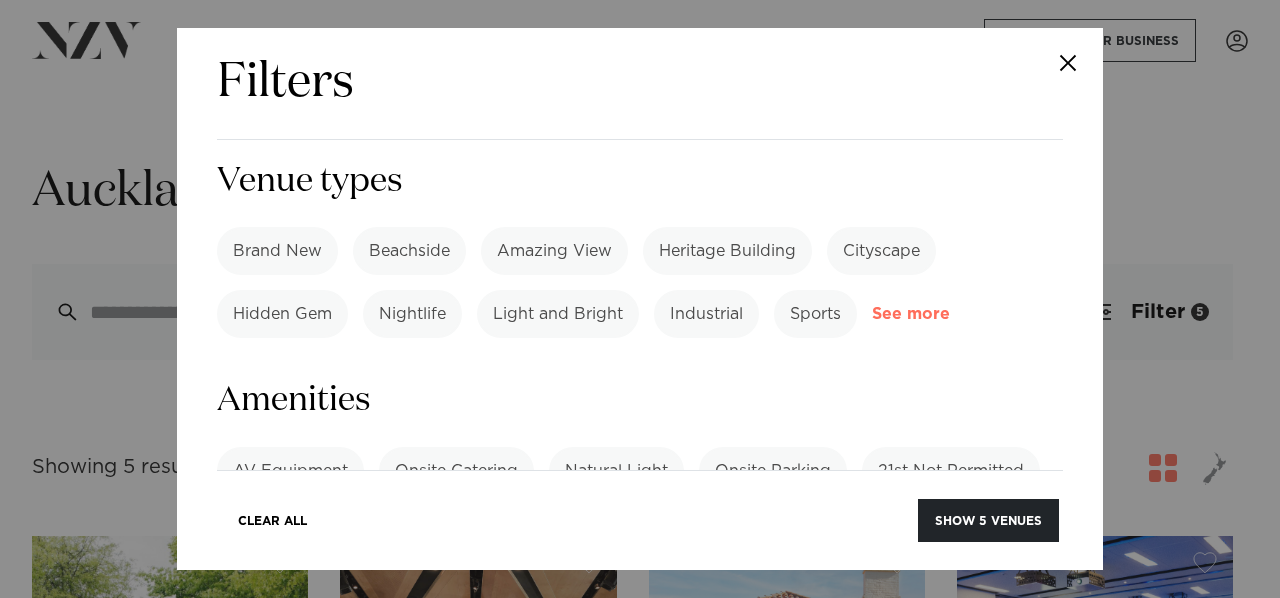 click on "See more" at bounding box center [950, 314] 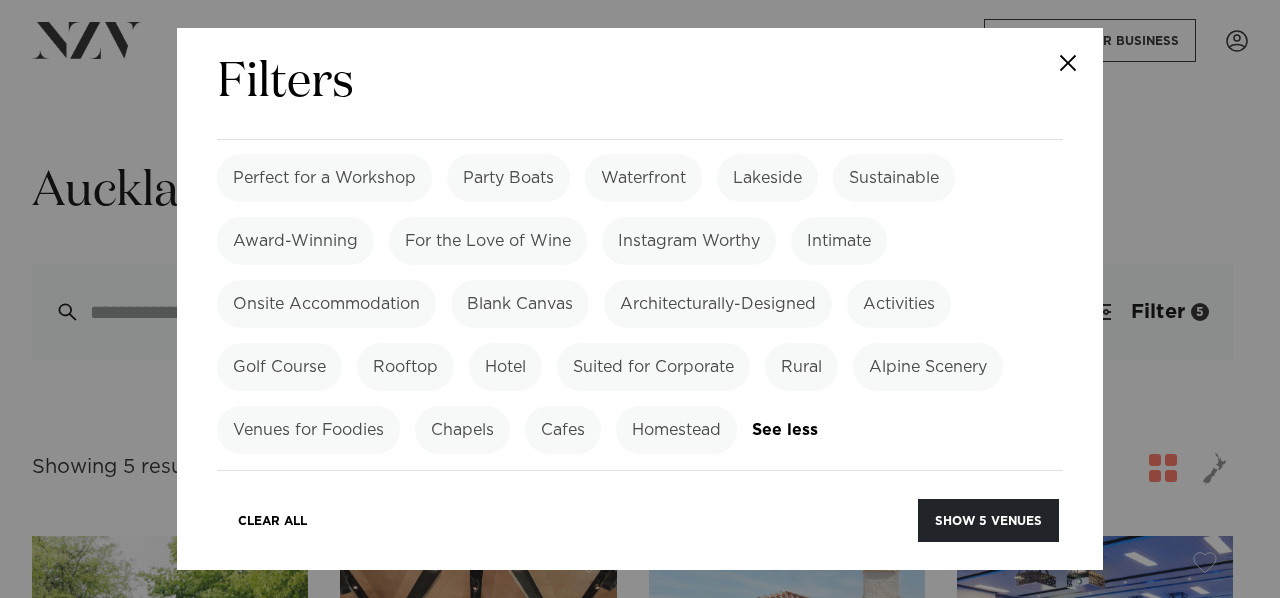 scroll, scrollTop: 1588, scrollLeft: 0, axis: vertical 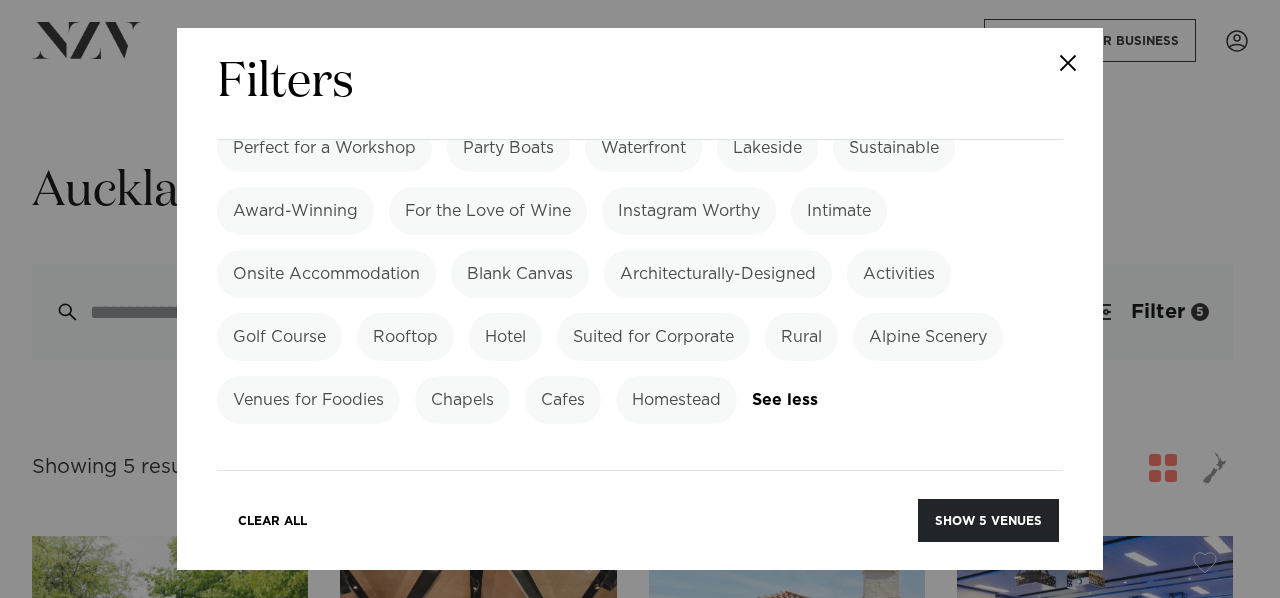 click on "Onsite Accommodation" at bounding box center (326, 274) 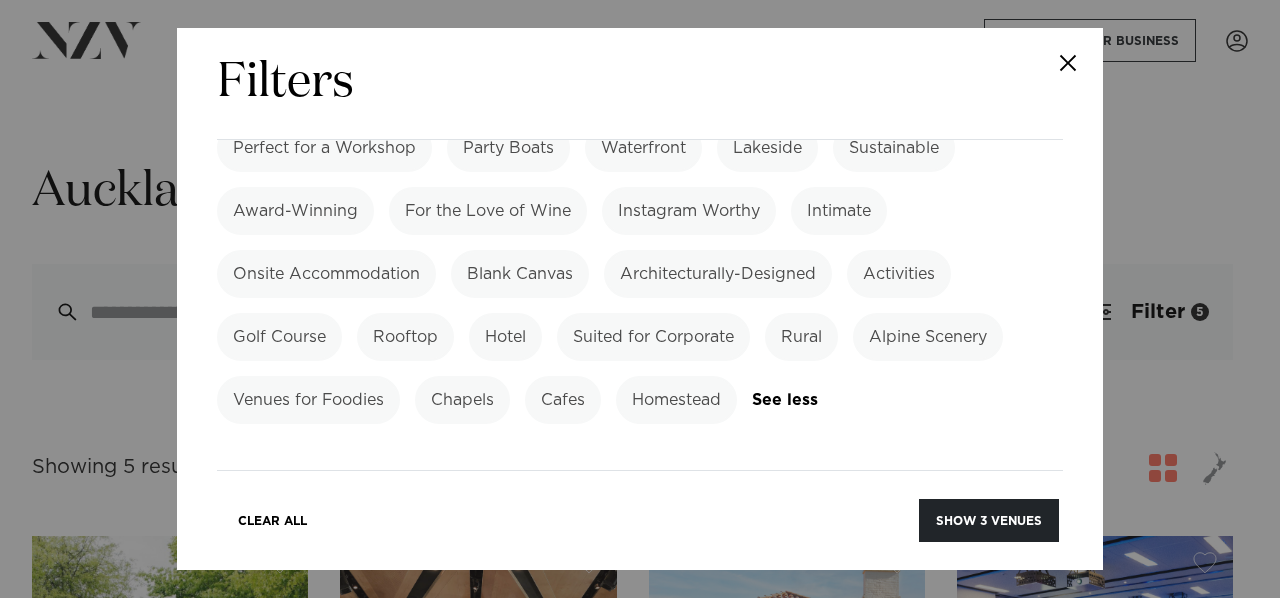 click on "Hotel" at bounding box center [505, 337] 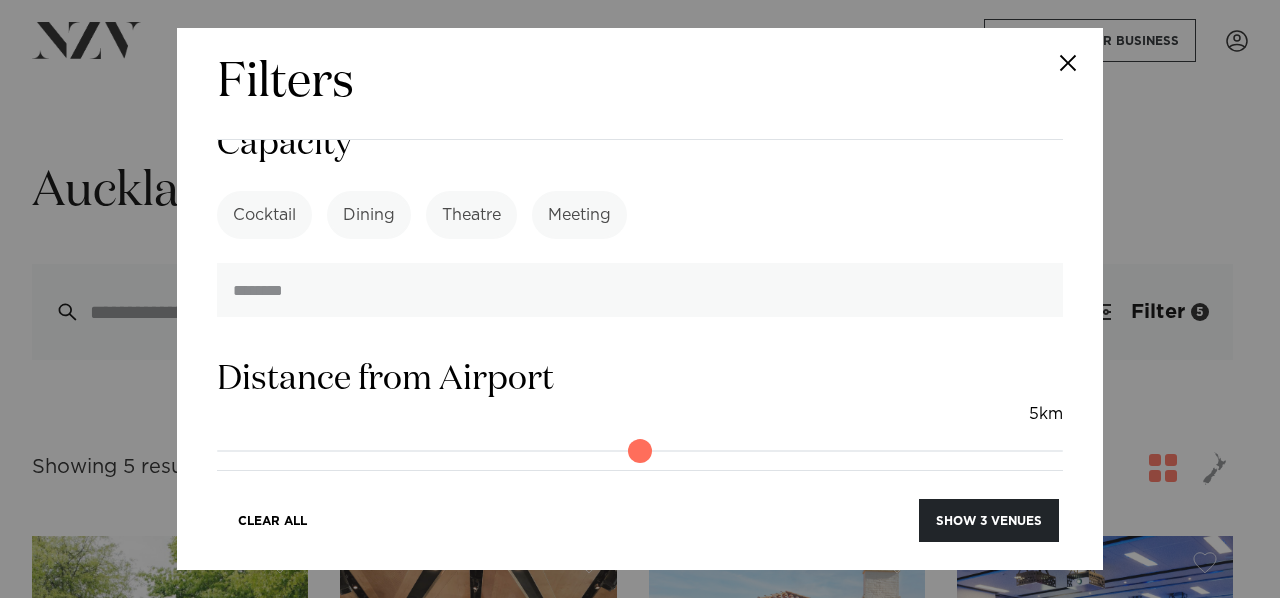scroll, scrollTop: 2599, scrollLeft: 0, axis: vertical 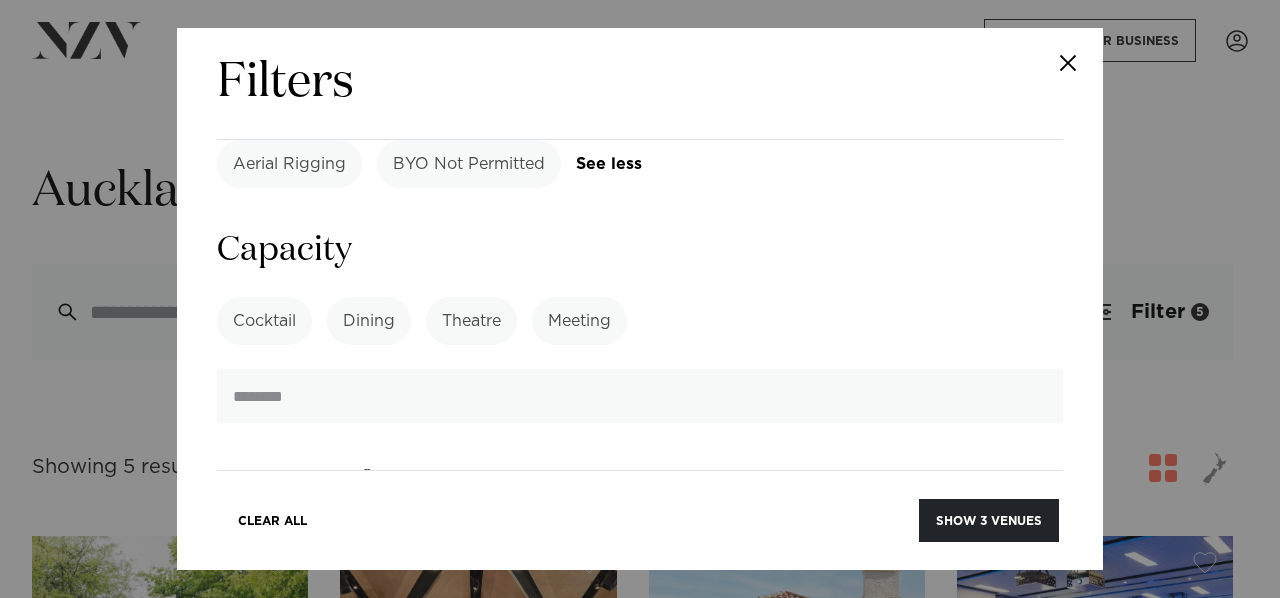 click on "Cocktail" at bounding box center [264, 321] 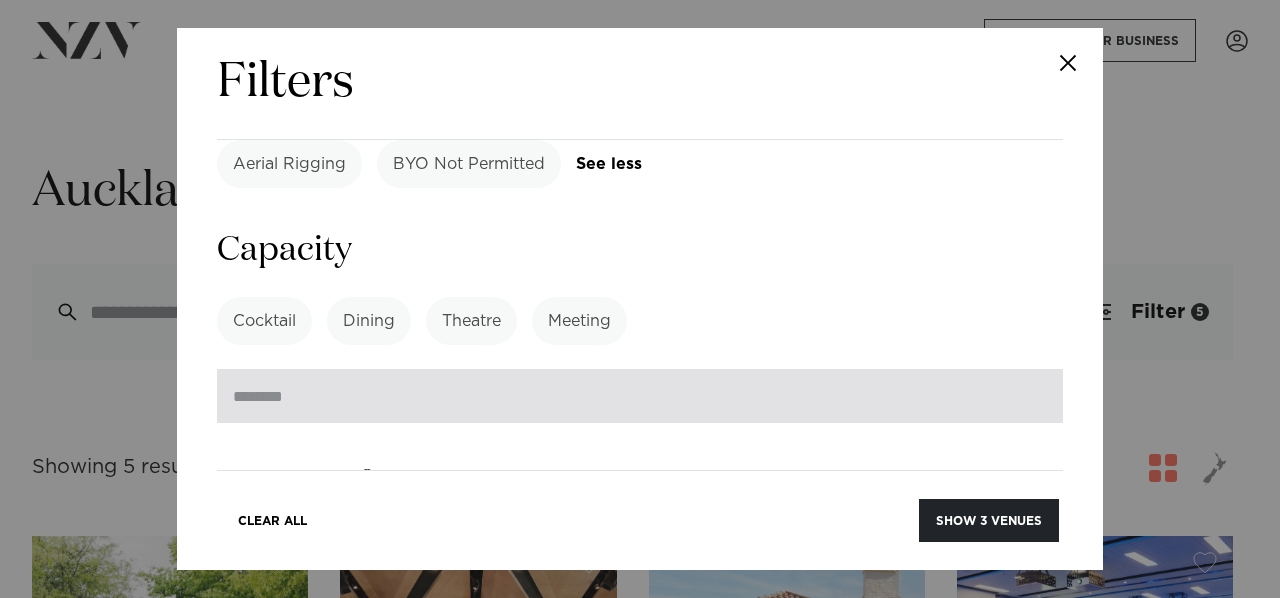 click at bounding box center (640, 396) 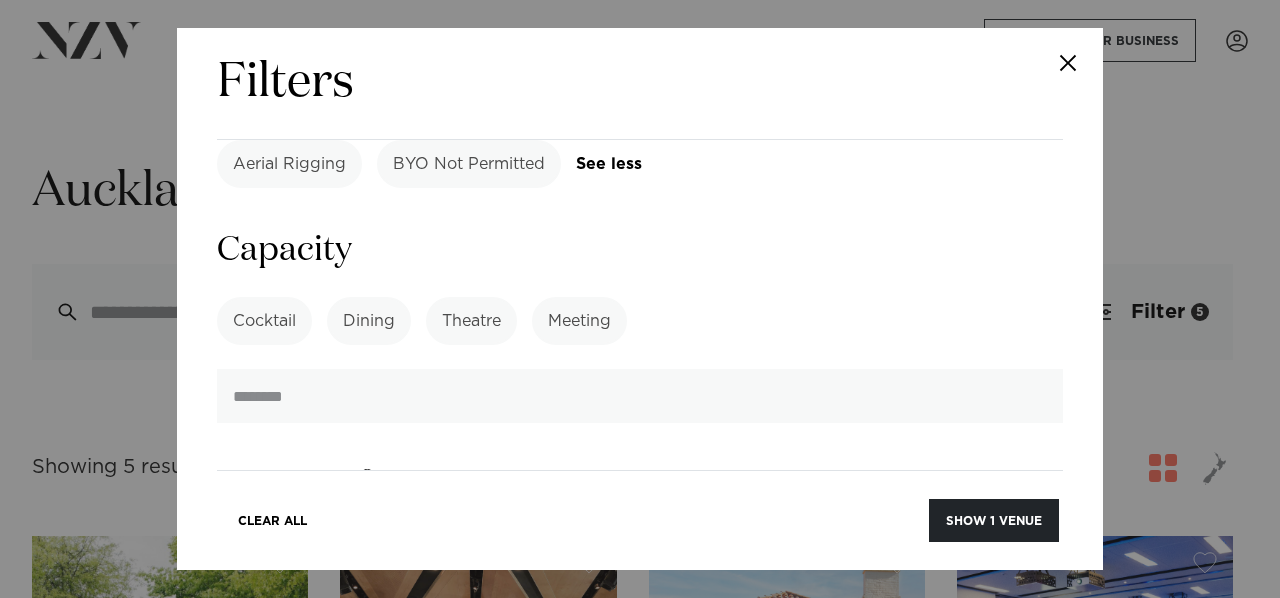 type on "***" 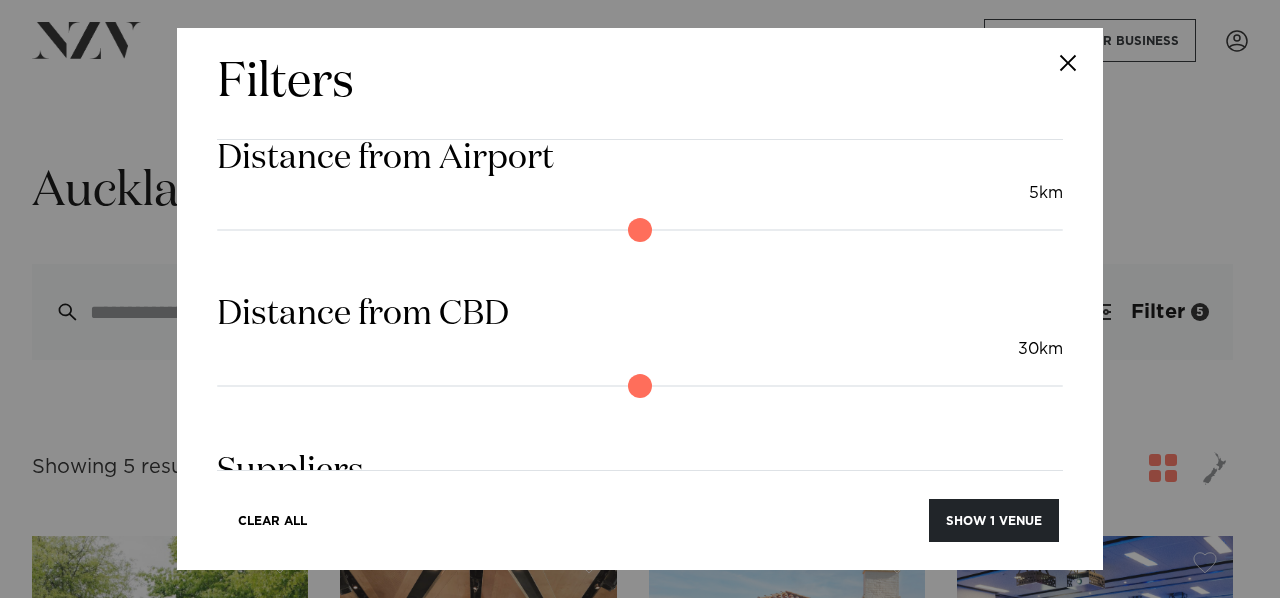 scroll, scrollTop: 2827, scrollLeft: 0, axis: vertical 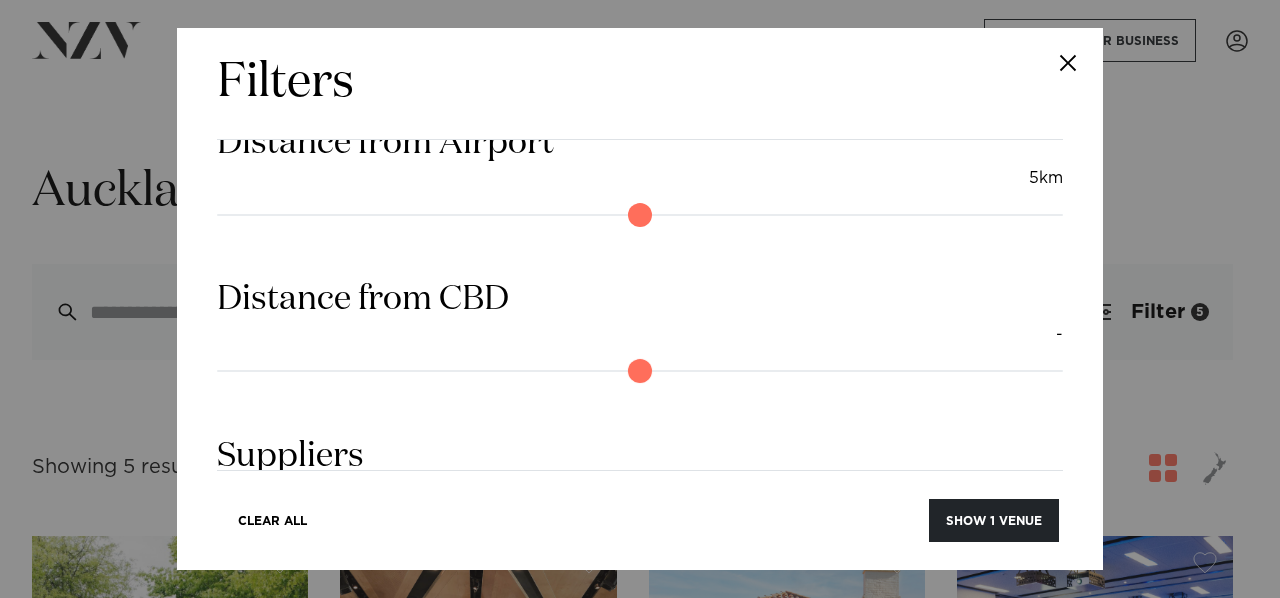 drag, startPoint x: 471, startPoint y: 378, endPoint x: 156, endPoint y: 347, distance: 316.52173 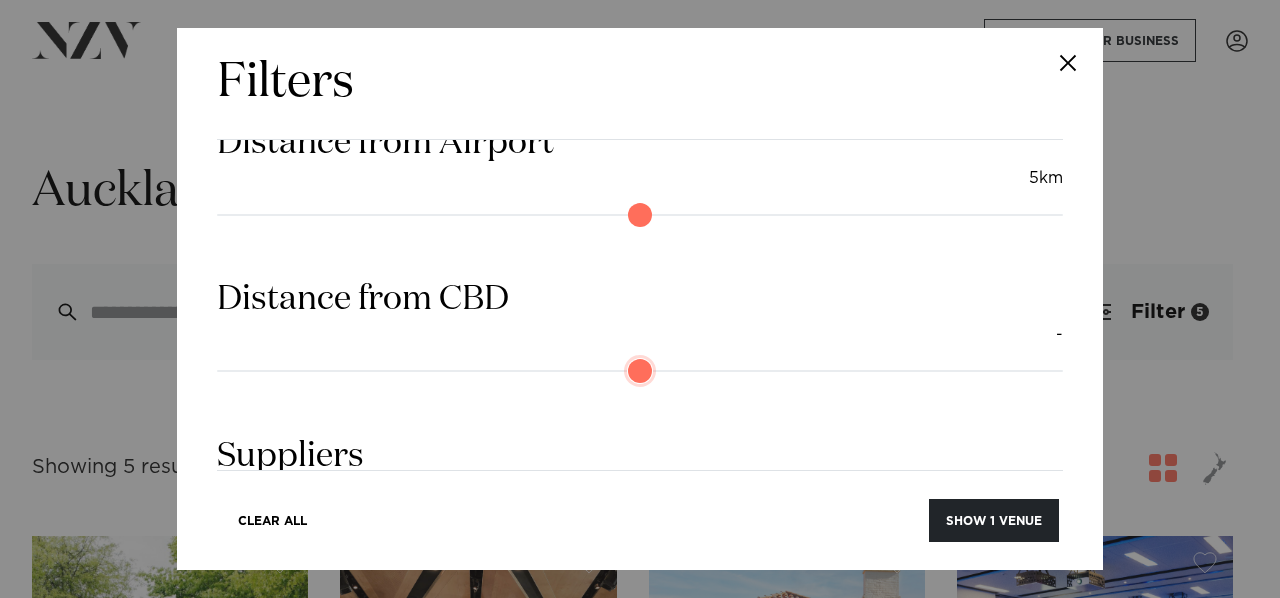 type on "*" 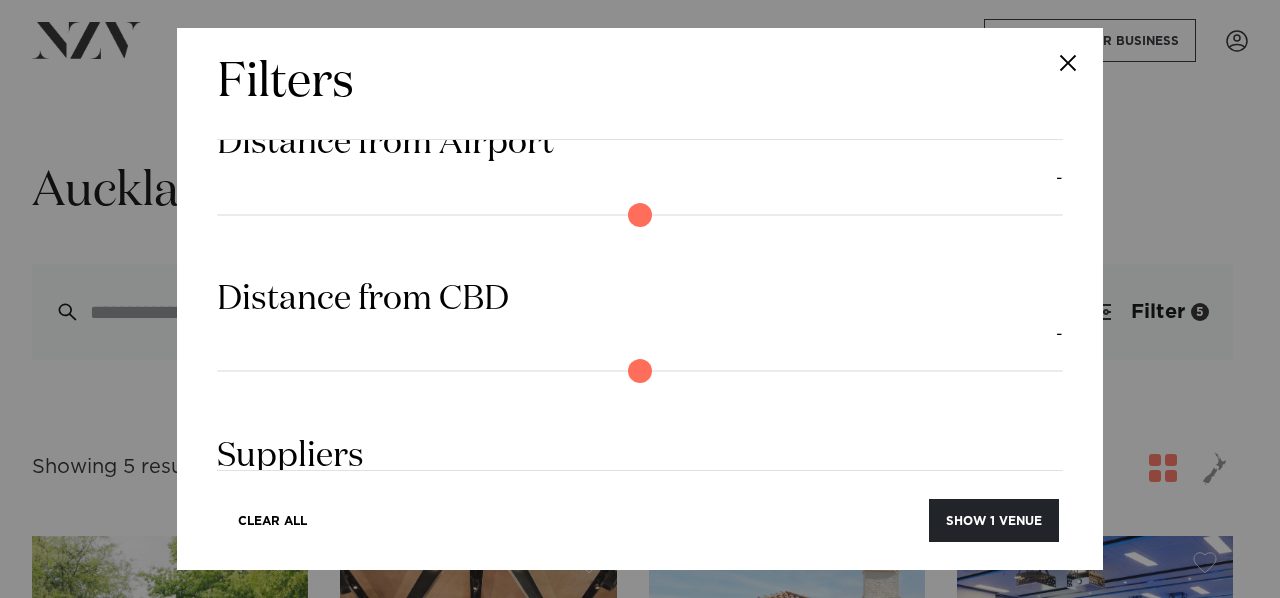 drag, startPoint x: 267, startPoint y: 211, endPoint x: 200, endPoint y: 214, distance: 67.06713 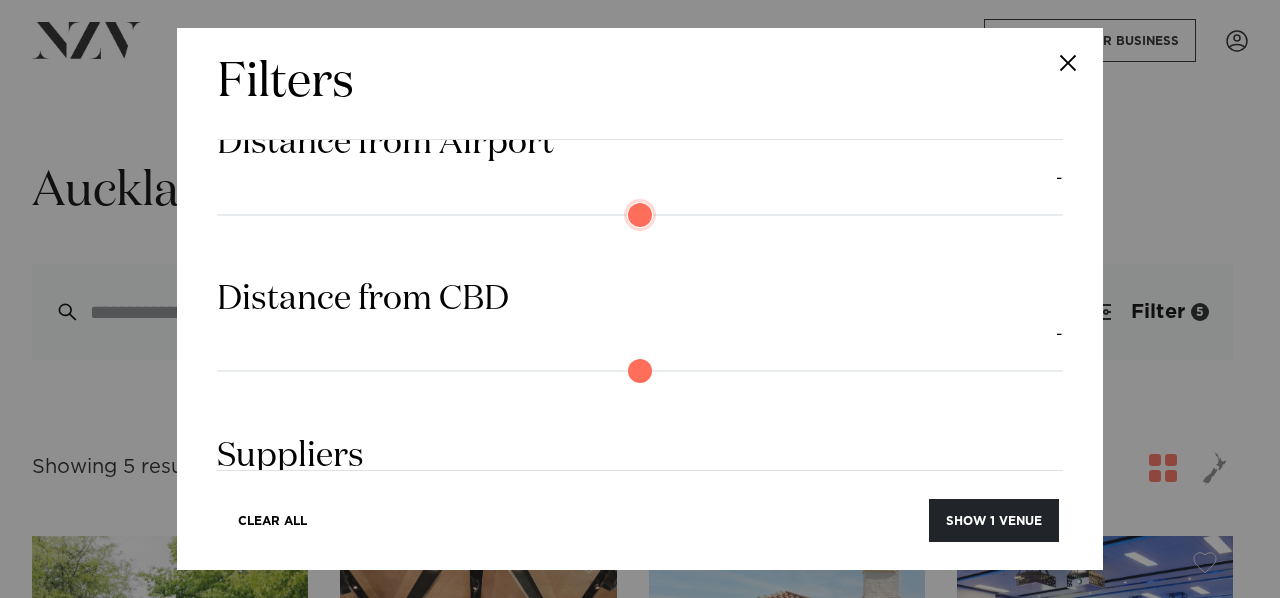 type on "*" 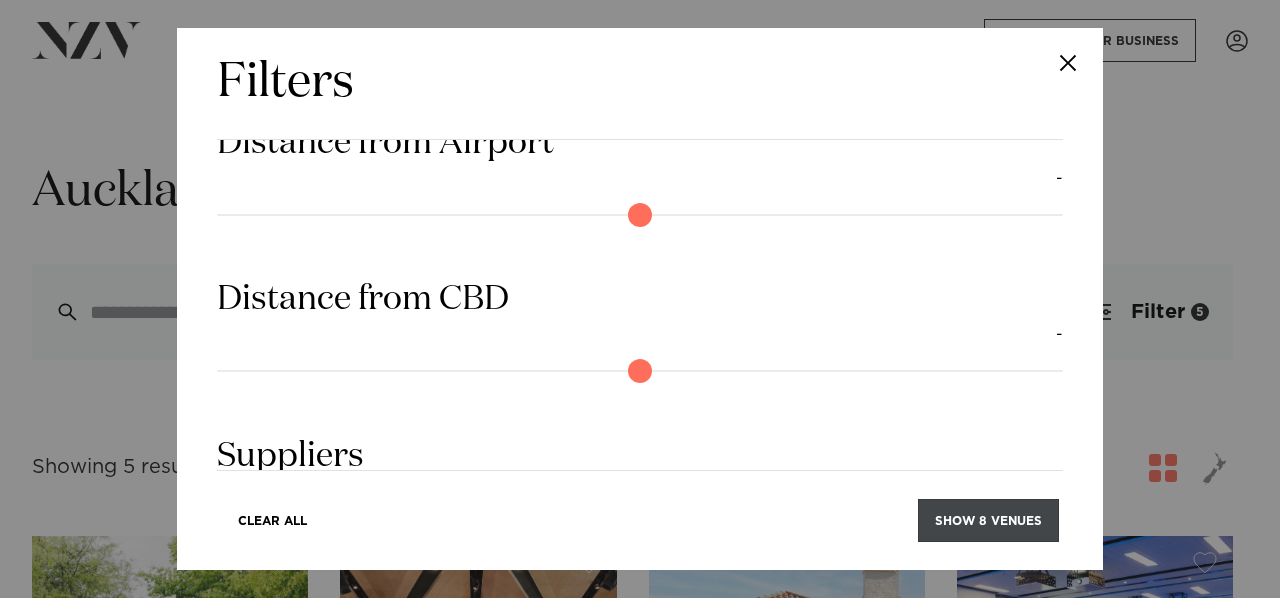 click on "Show 8 venues" at bounding box center [988, 520] 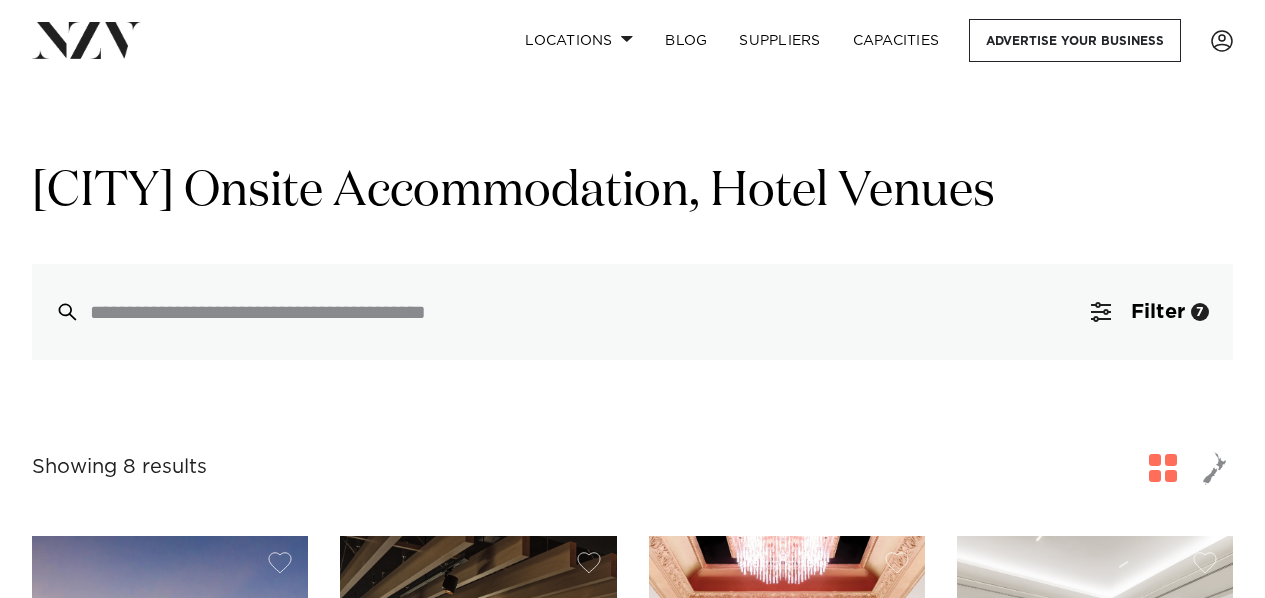 scroll, scrollTop: 0, scrollLeft: 0, axis: both 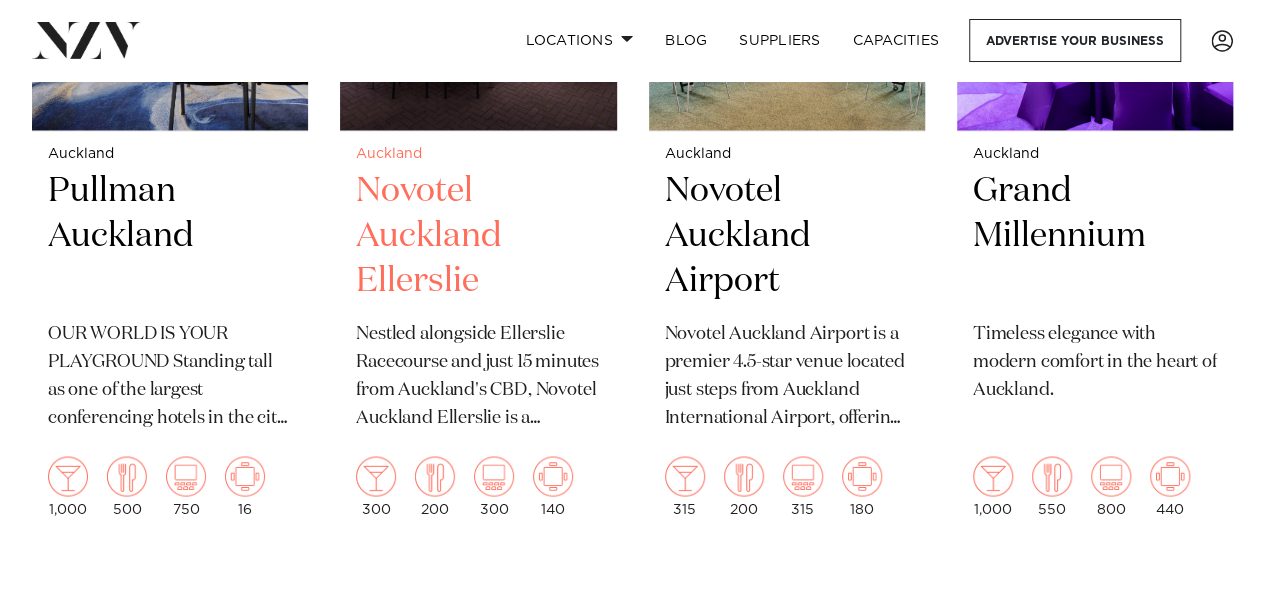 click on "Novotel Auckland Ellerslie" at bounding box center (478, 236) 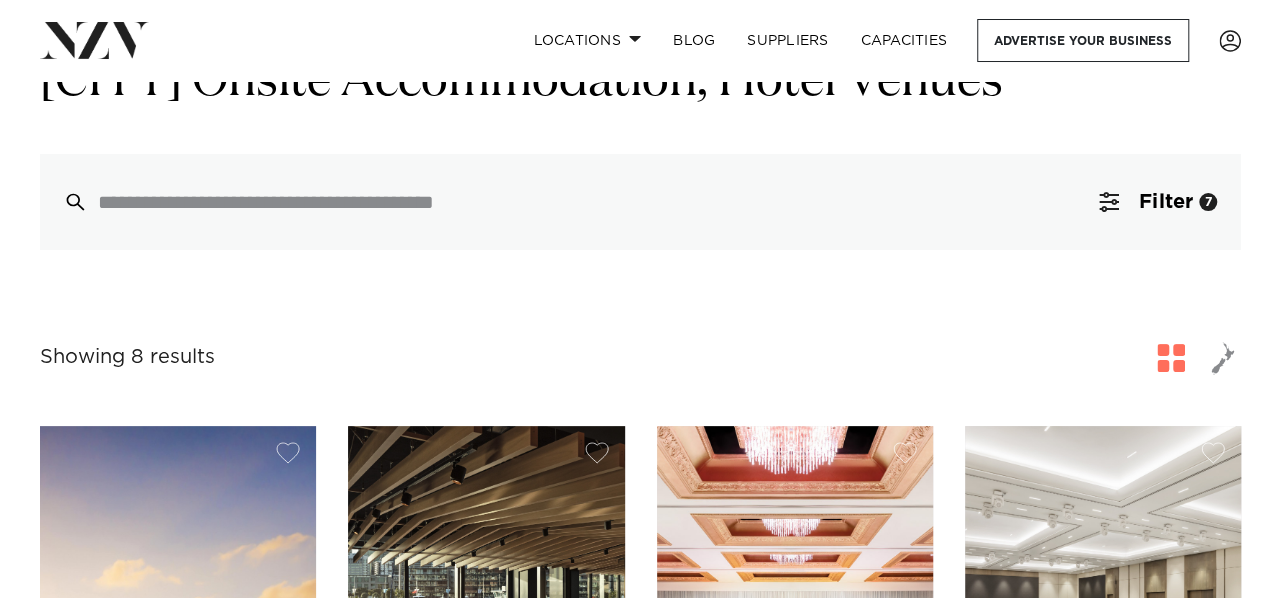 scroll, scrollTop: 0, scrollLeft: 0, axis: both 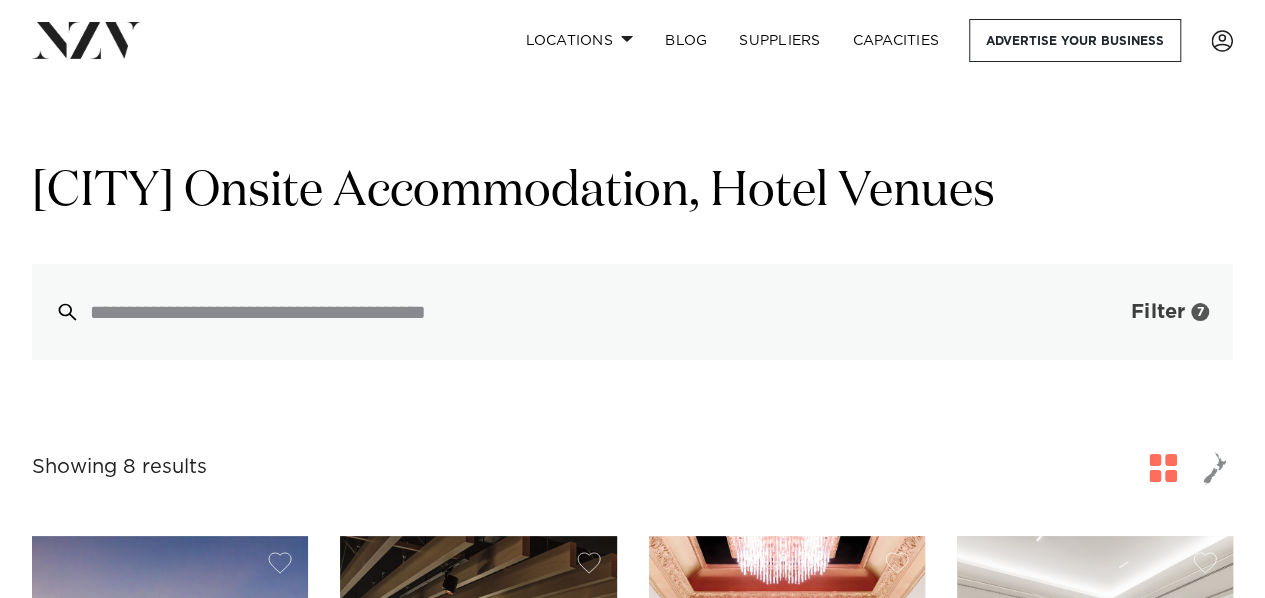 click on "Filter" at bounding box center [1158, 312] 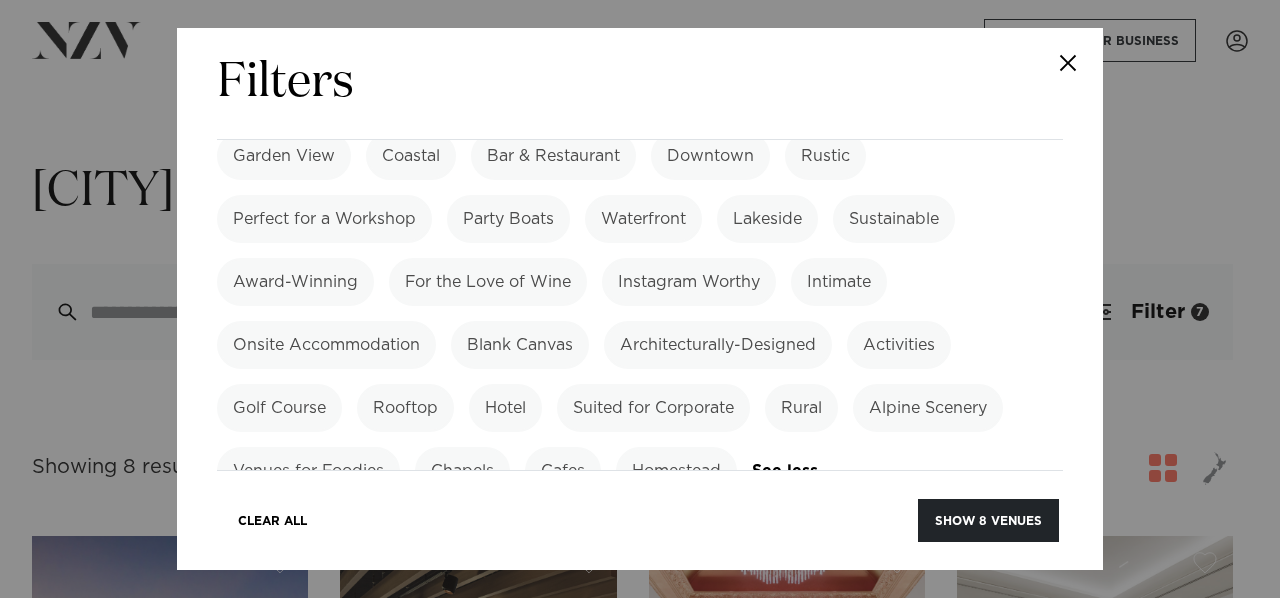 scroll, scrollTop: 1540, scrollLeft: 0, axis: vertical 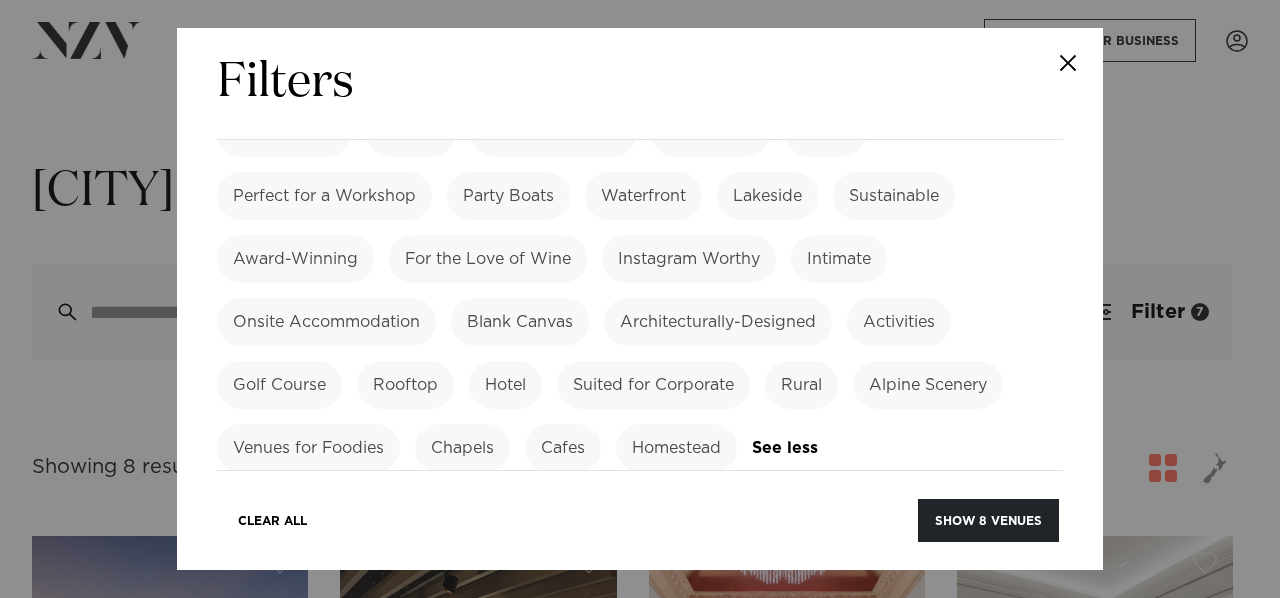 click on "Onsite Accommodation" at bounding box center [326, 322] 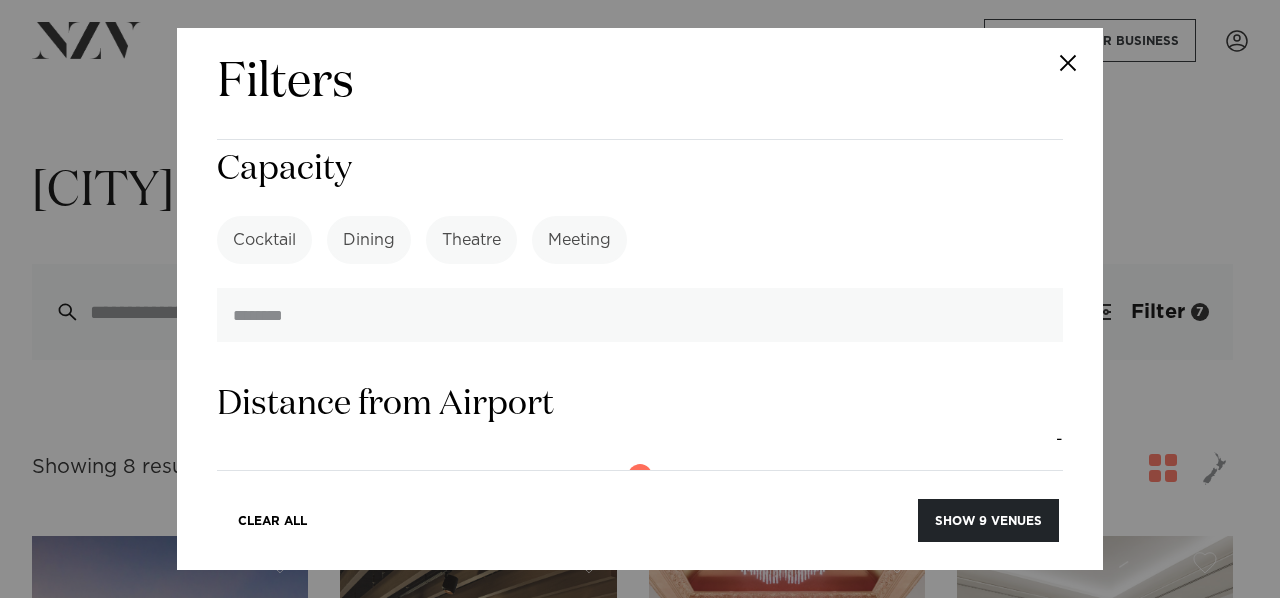 scroll, scrollTop: 2574, scrollLeft: 0, axis: vertical 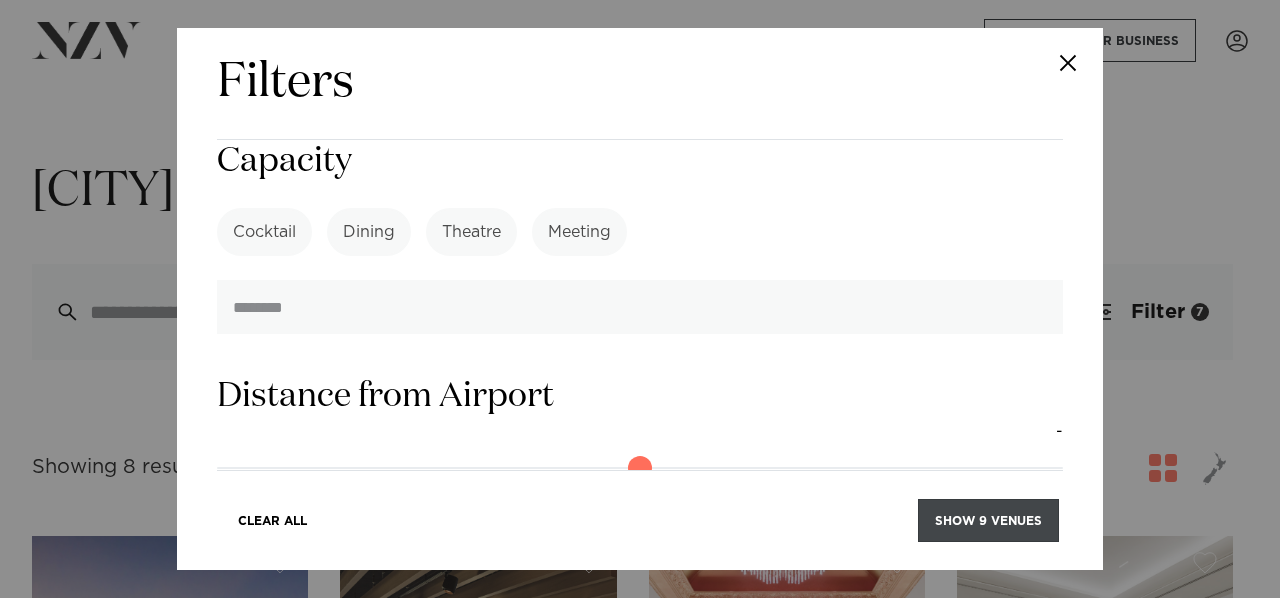 click on "Show 9 venues" at bounding box center [988, 520] 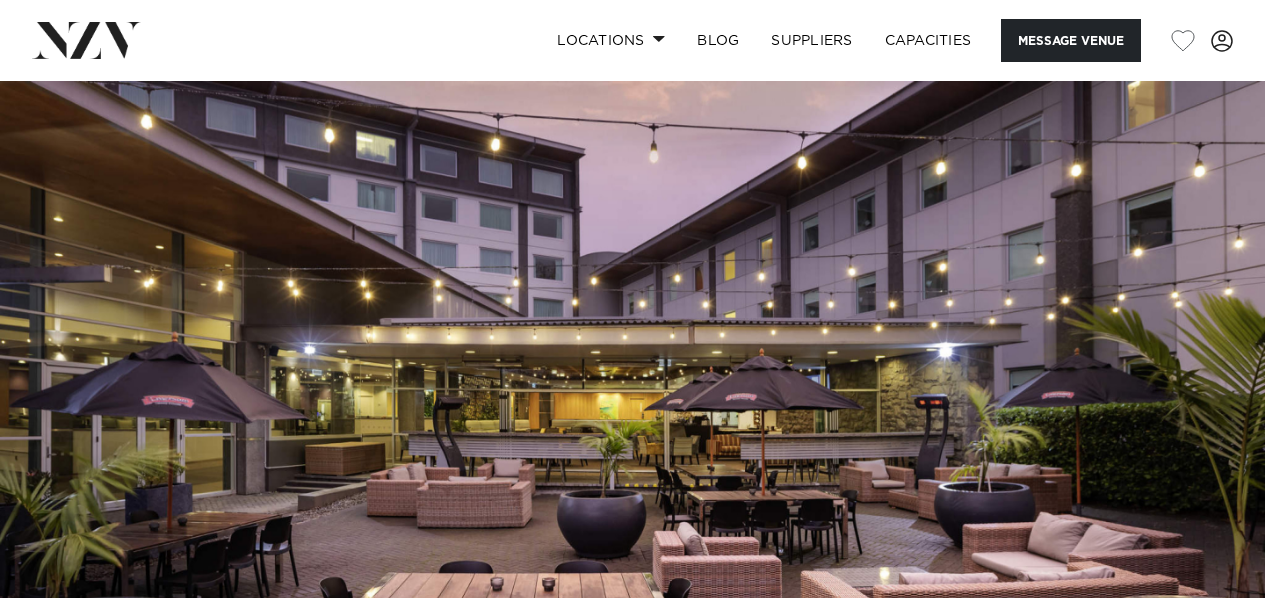scroll, scrollTop: 0, scrollLeft: 0, axis: both 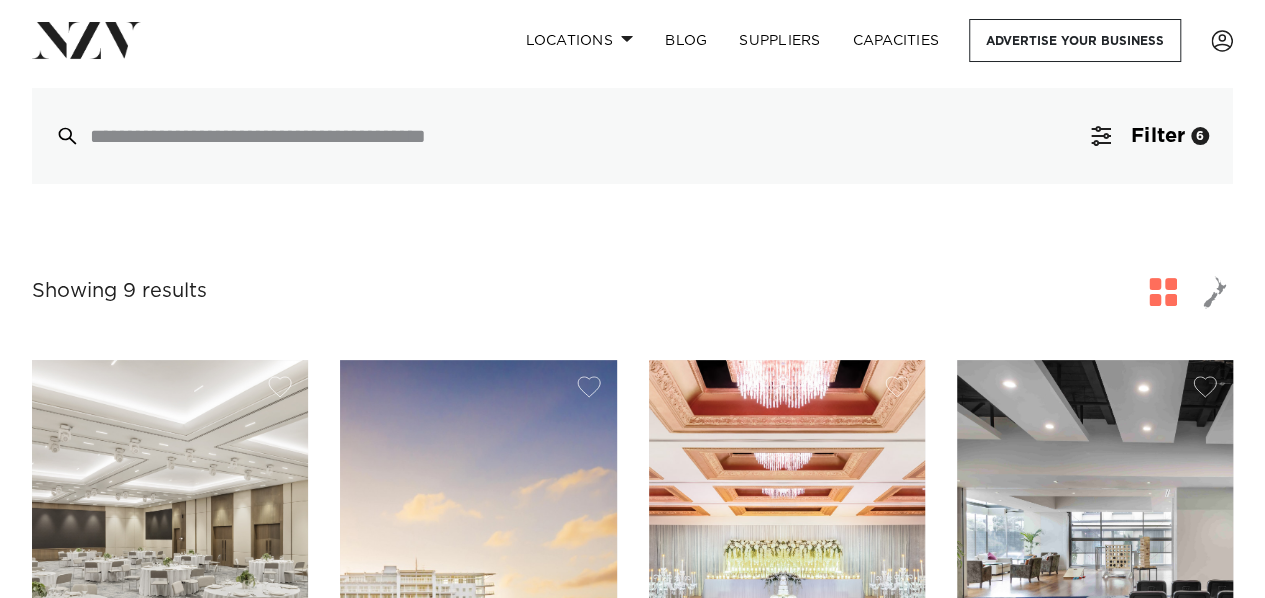 click at bounding box center [1215, 292] 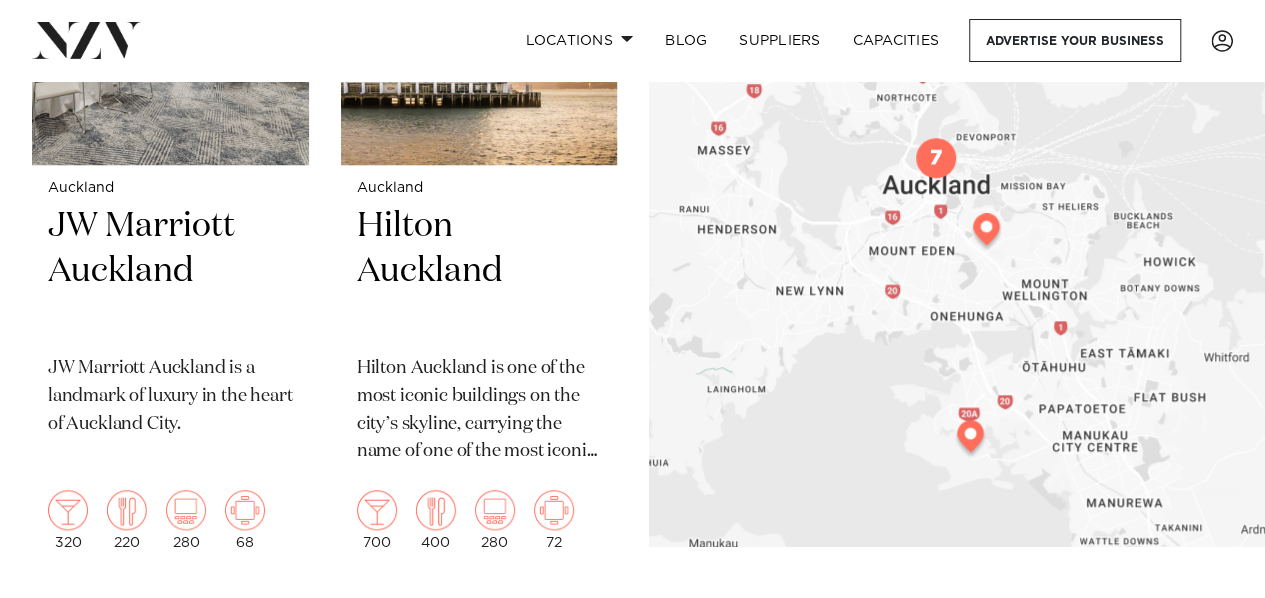 scroll, scrollTop: 714, scrollLeft: 0, axis: vertical 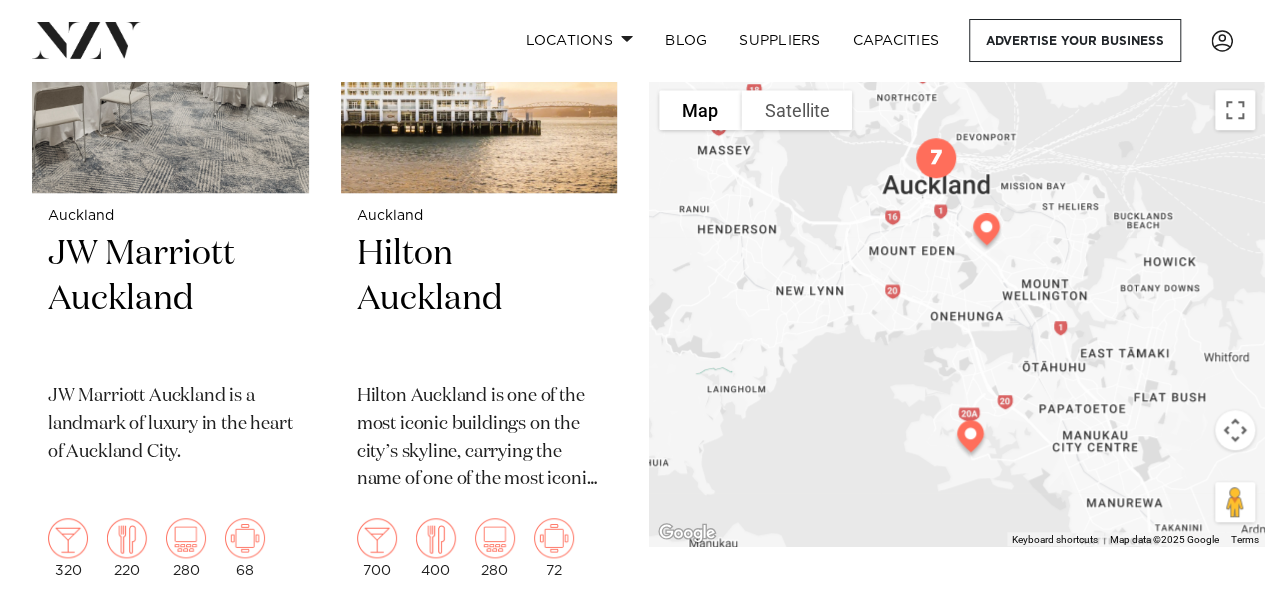 click at bounding box center [970, 440] 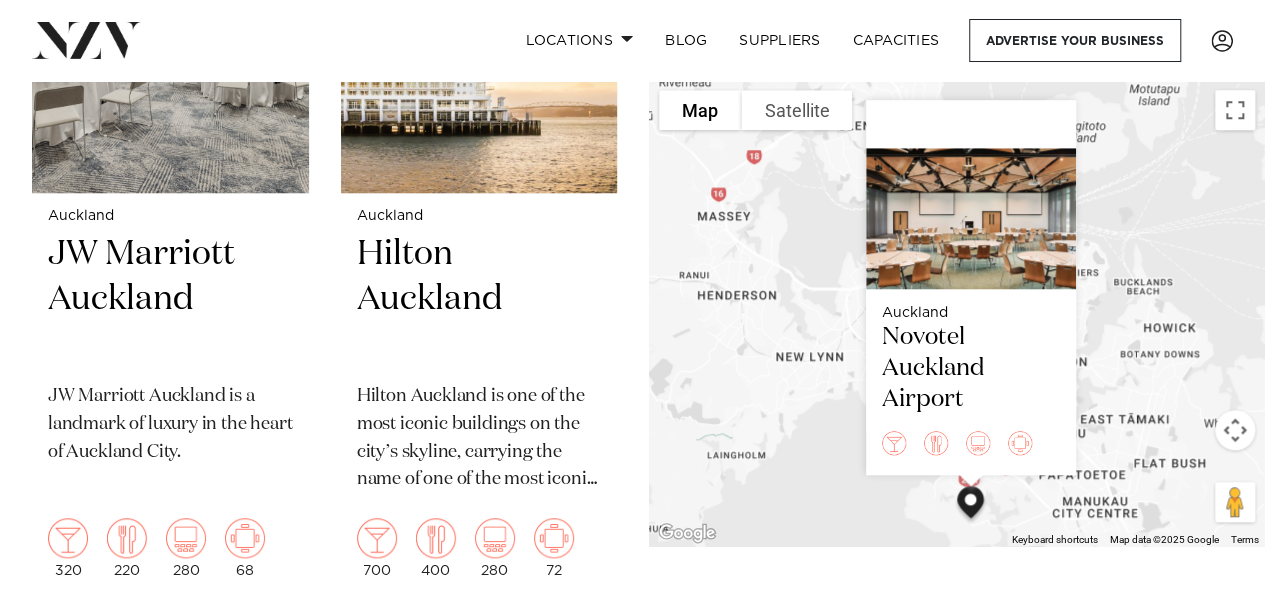 click on "[CITY]
Novotel [CITY] Airport" at bounding box center (957, 313) 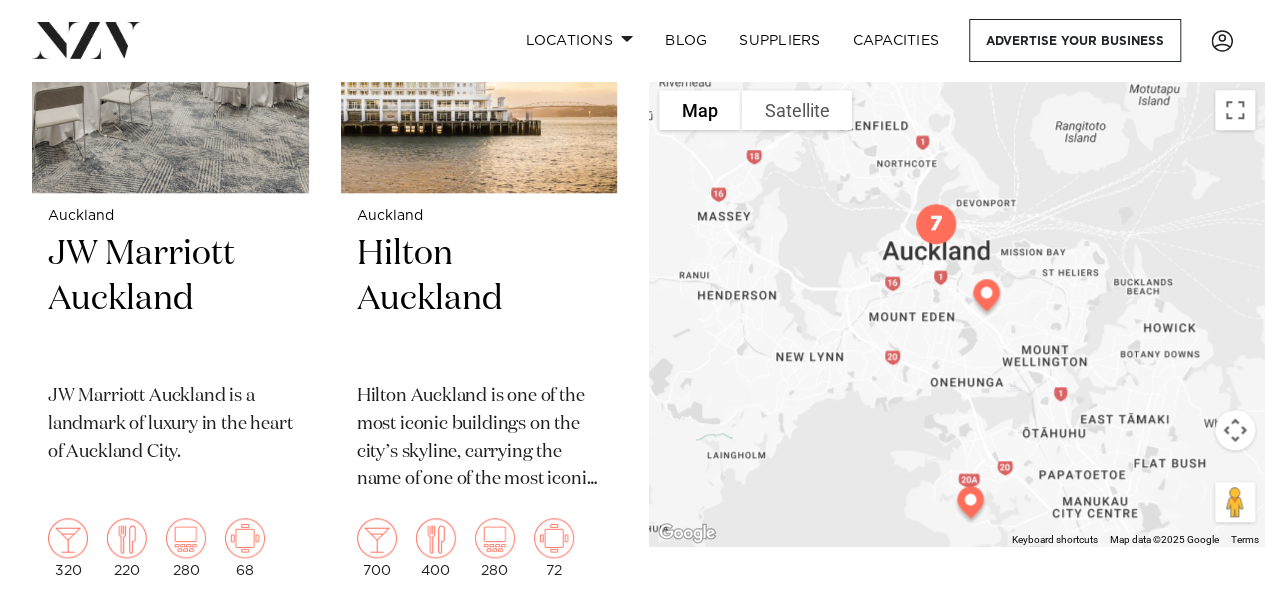 click at bounding box center [986, 299] 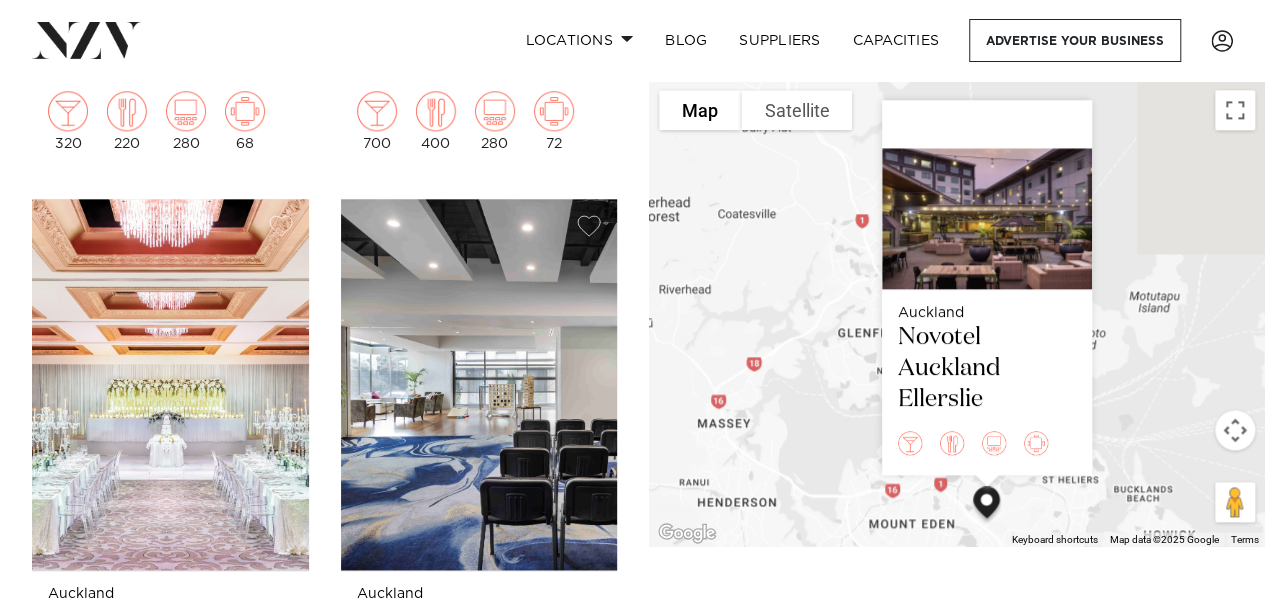 scroll, scrollTop: 1148, scrollLeft: 0, axis: vertical 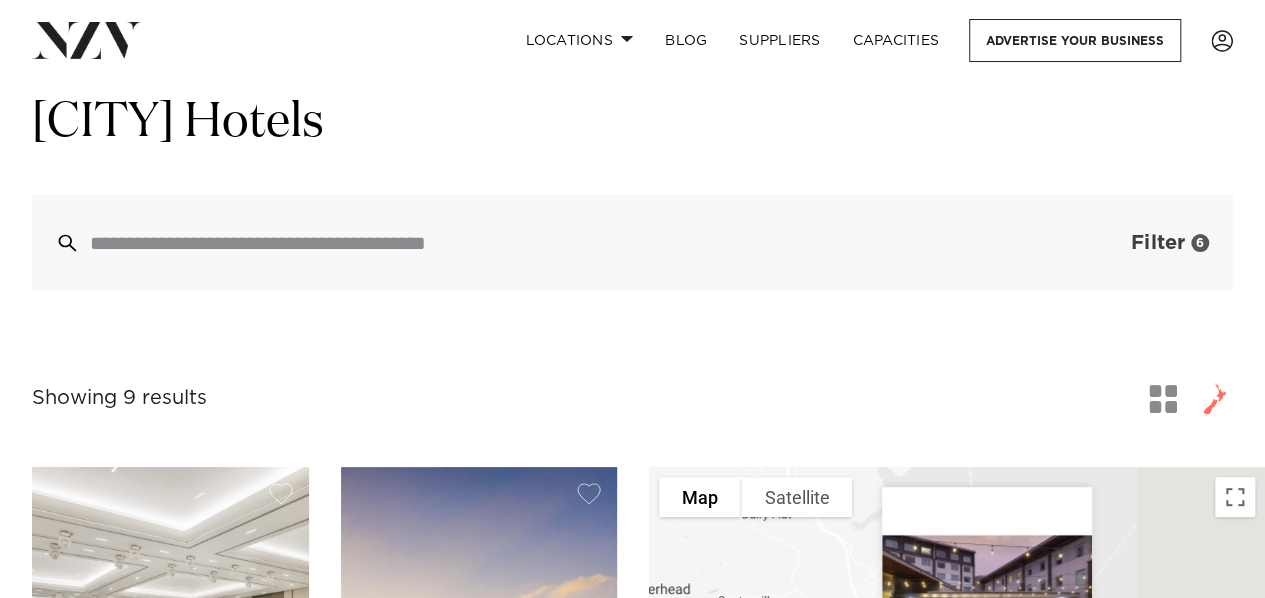 click on "Filter" at bounding box center [1158, 243] 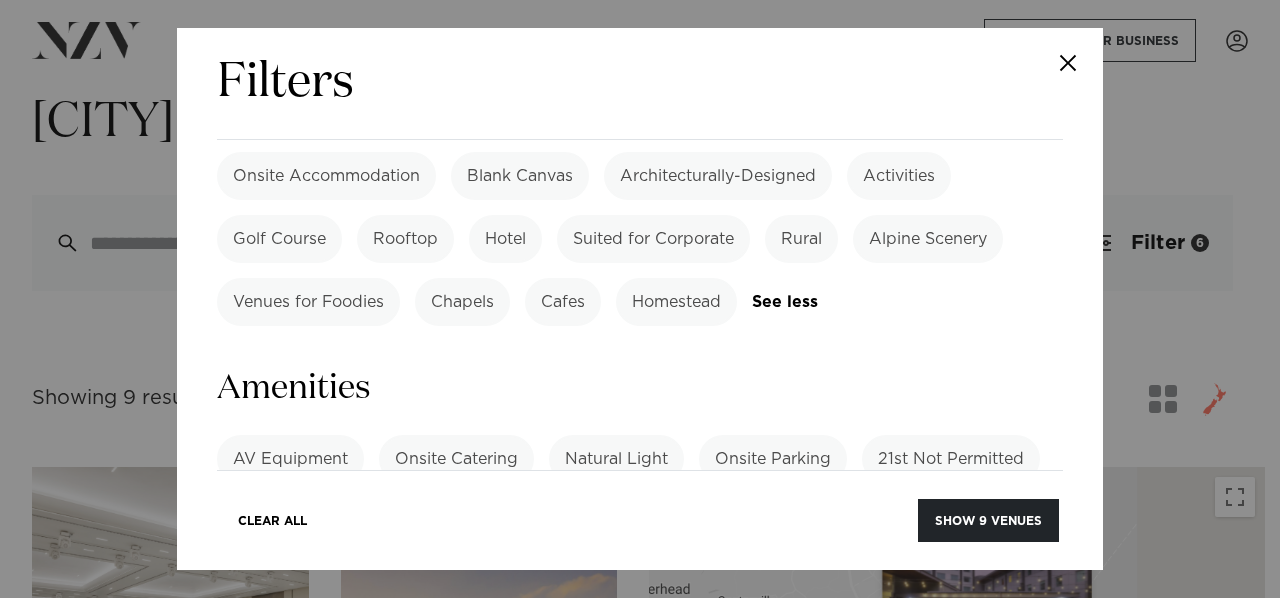 scroll, scrollTop: 1755, scrollLeft: 0, axis: vertical 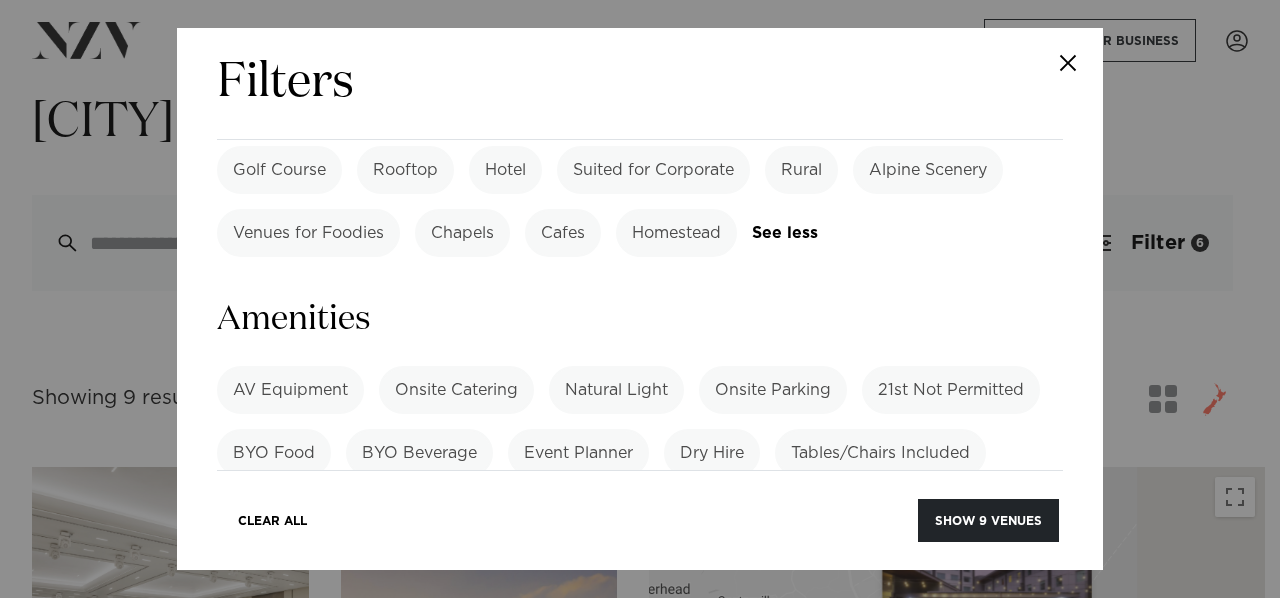 click on "Hotel" at bounding box center [505, 170] 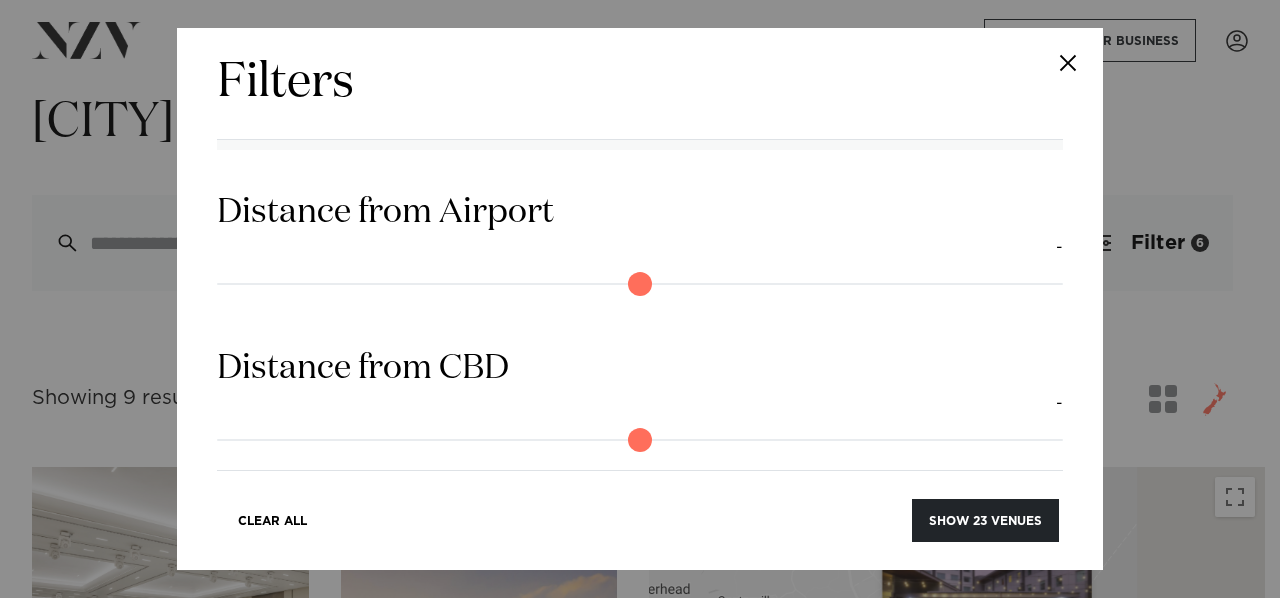 scroll, scrollTop: 2820, scrollLeft: 0, axis: vertical 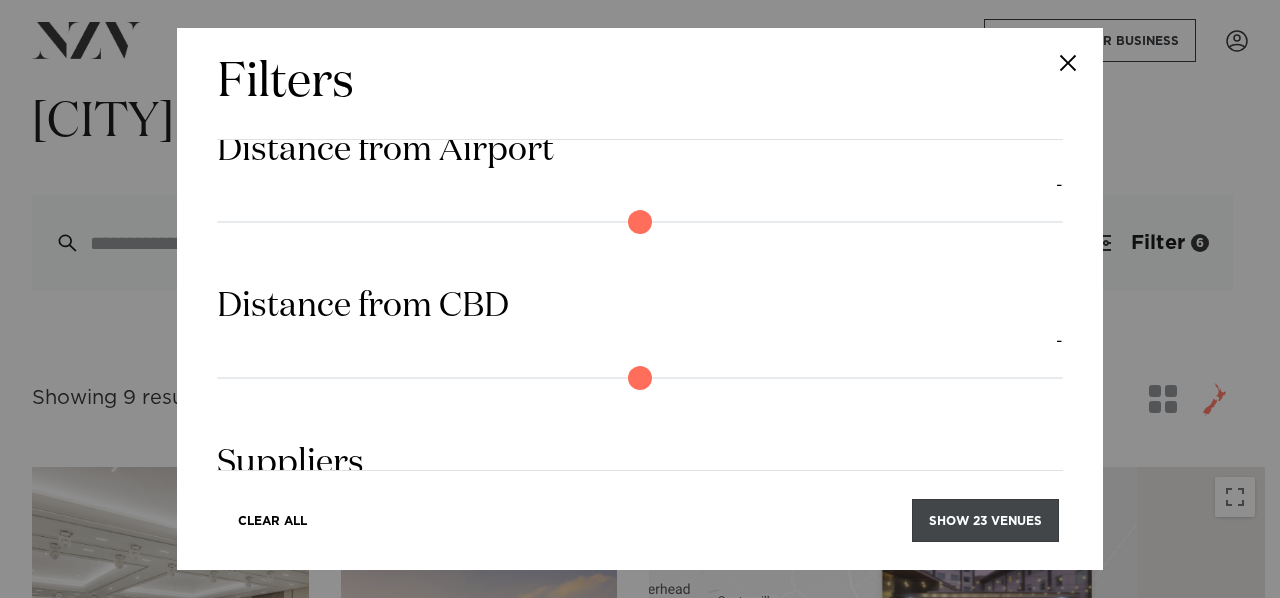 click on "Show 23 venues" at bounding box center (985, 520) 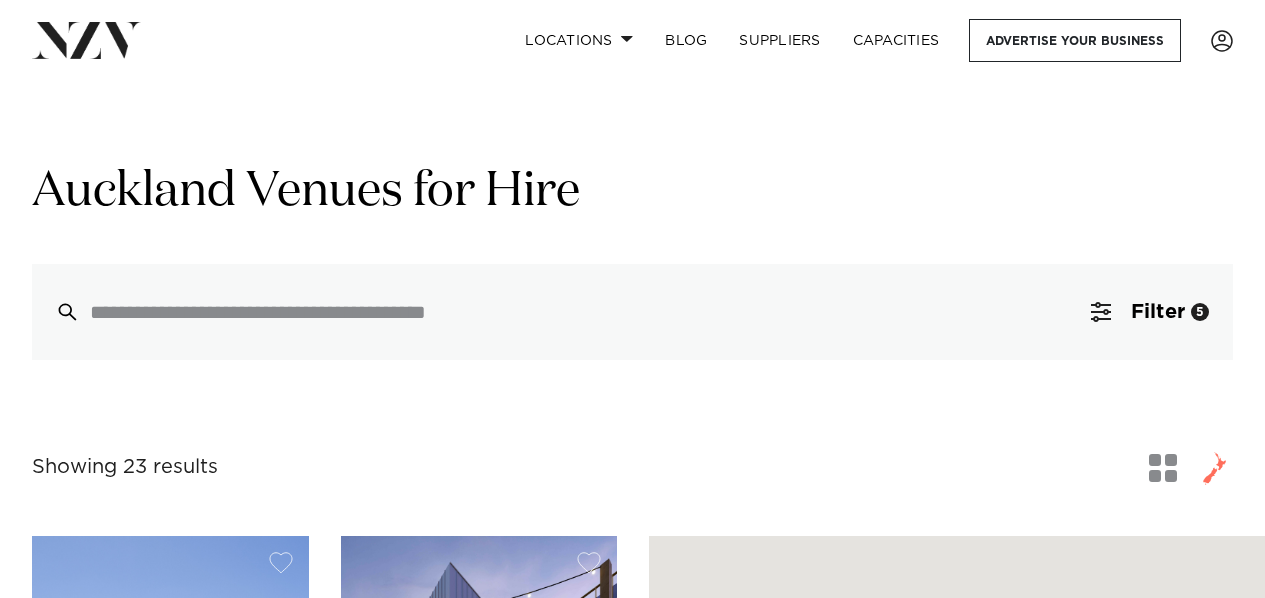 scroll, scrollTop: 0, scrollLeft: 0, axis: both 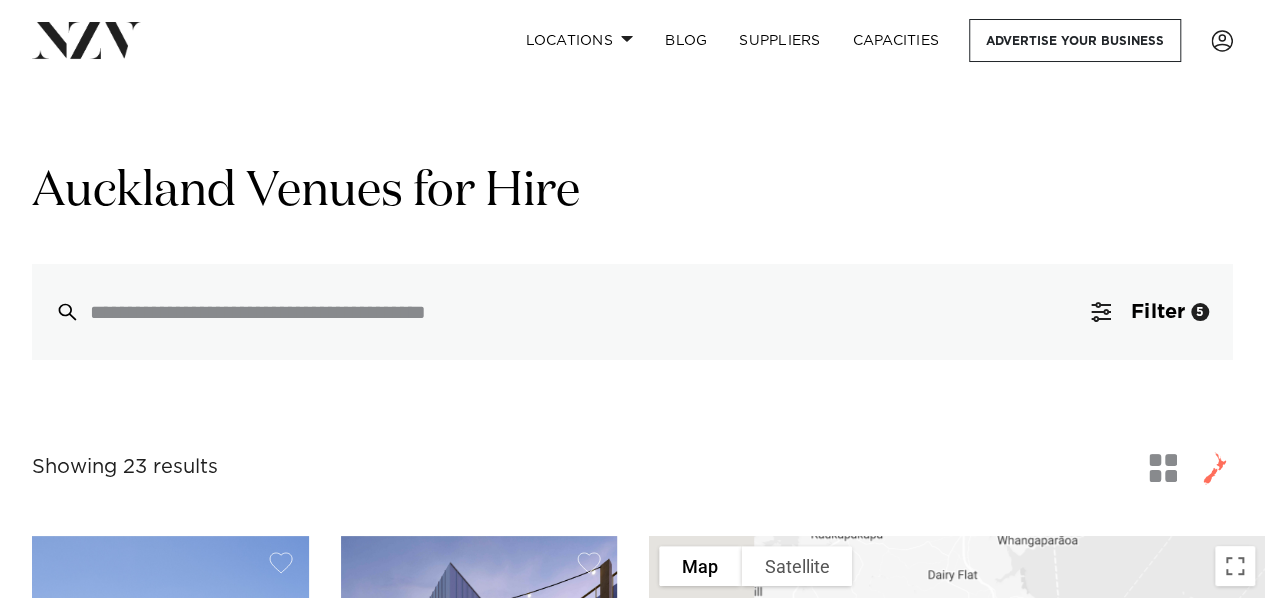 click at bounding box center (1163, 468) 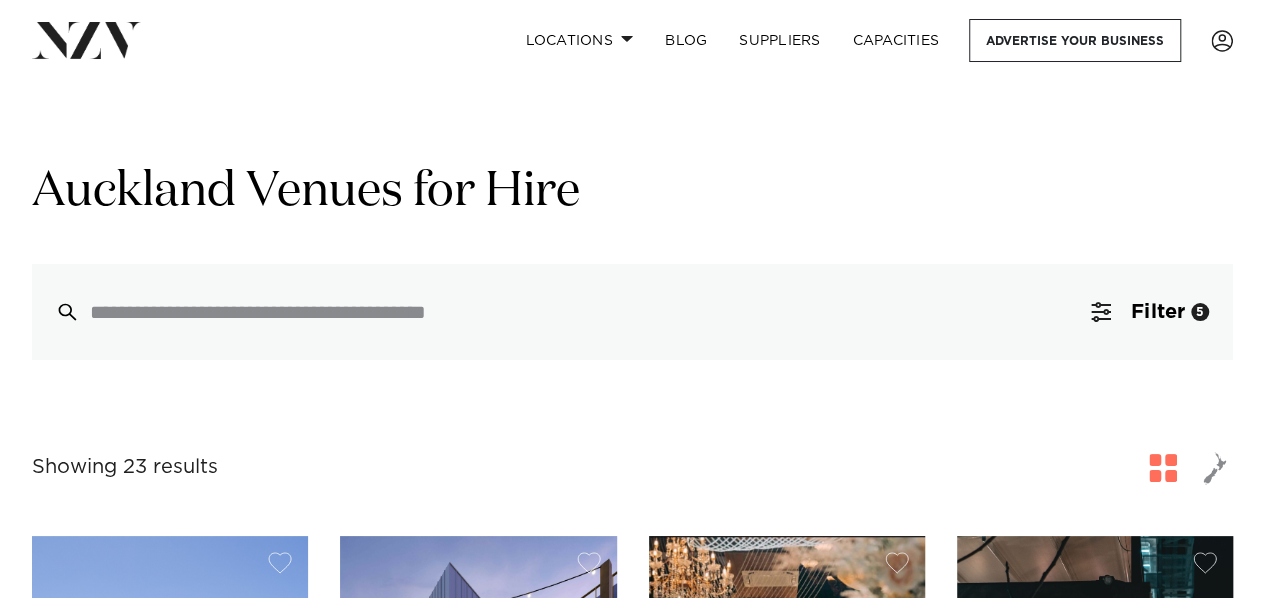 click at bounding box center [1163, 468] 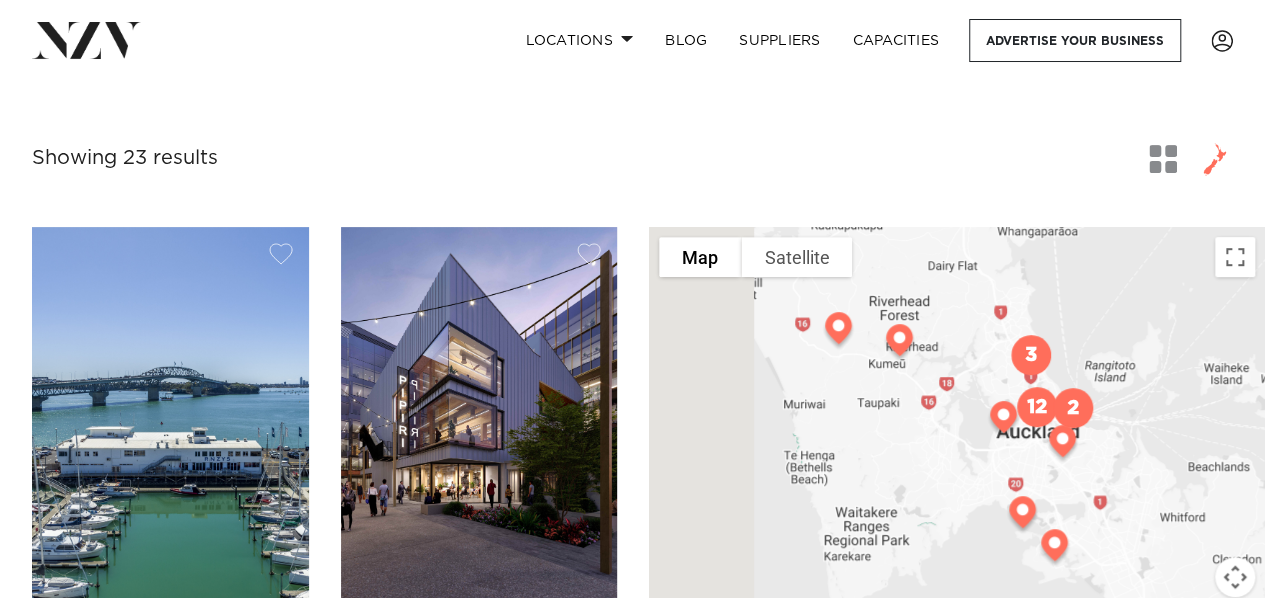 scroll, scrollTop: 502, scrollLeft: 0, axis: vertical 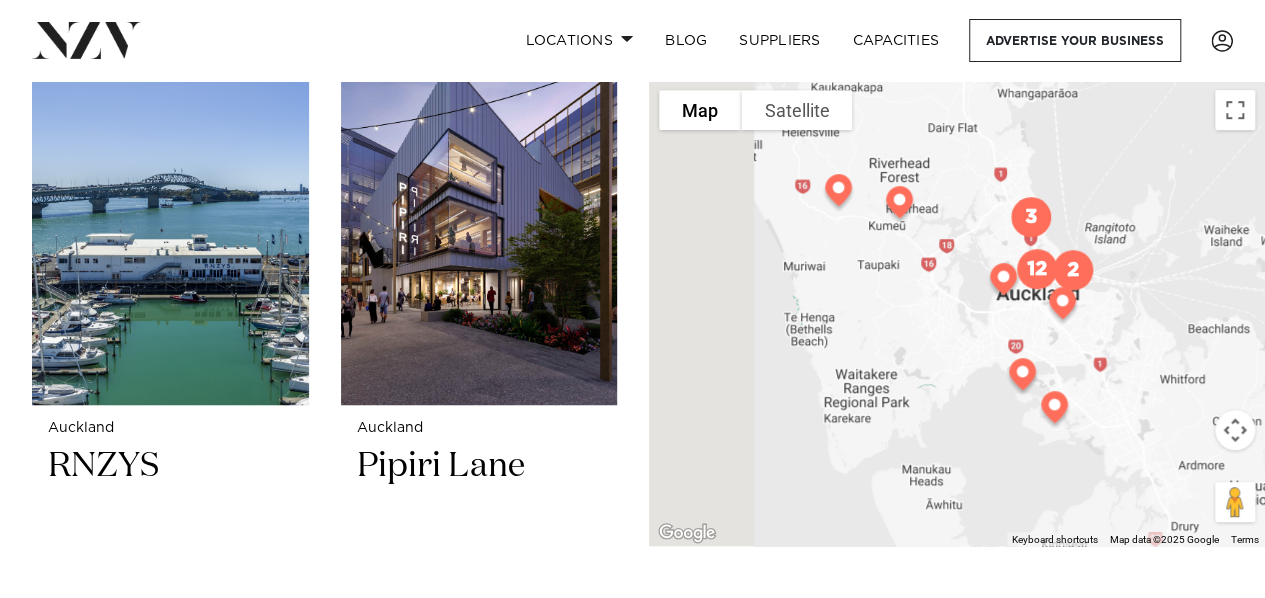 drag, startPoint x: 932, startPoint y: 419, endPoint x: 932, endPoint y: 432, distance: 13 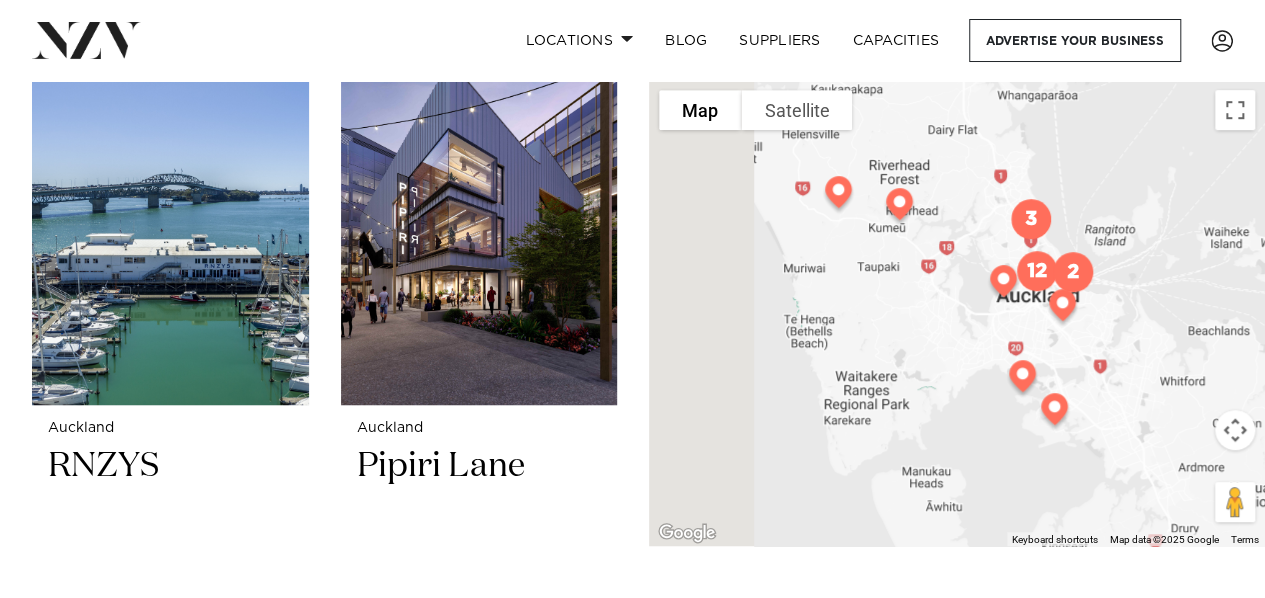click at bounding box center (1022, 380) 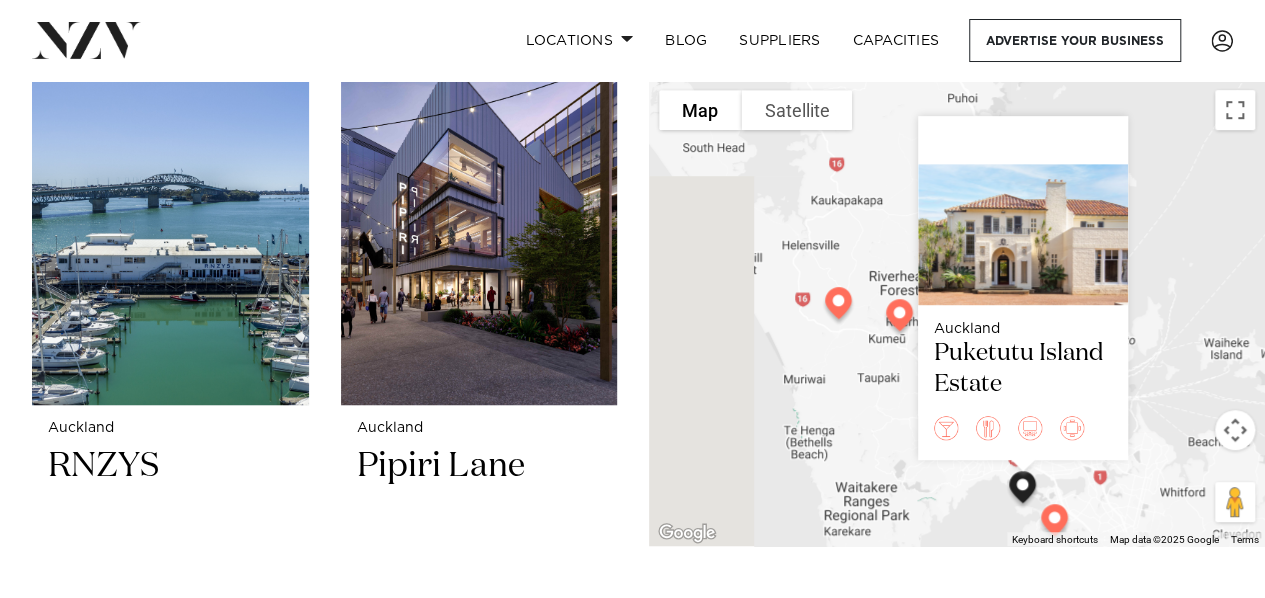 click at bounding box center [1054, 524] 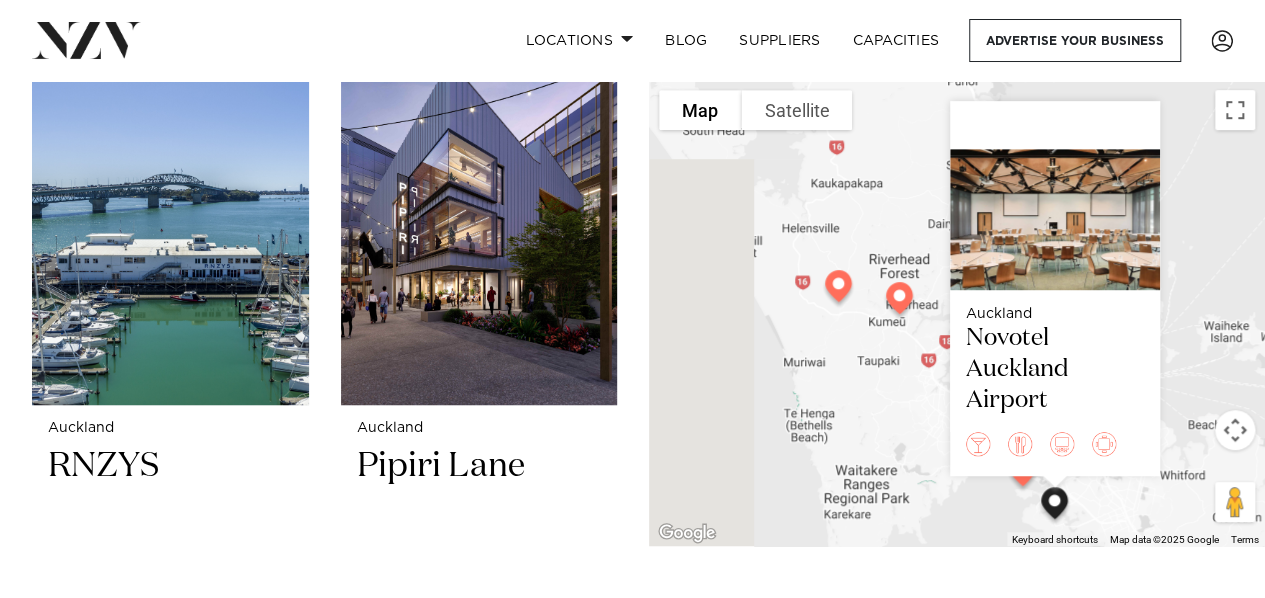 click on "Auckland
Novotel Auckland Airport" at bounding box center (957, 313) 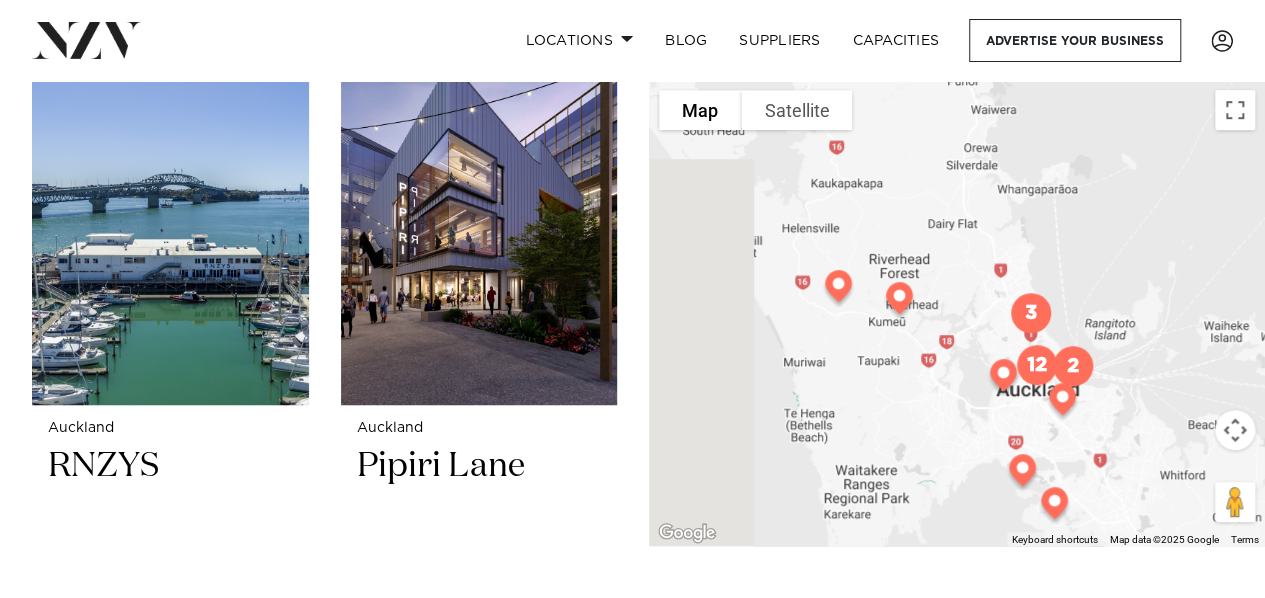 click at bounding box center (1062, 403) 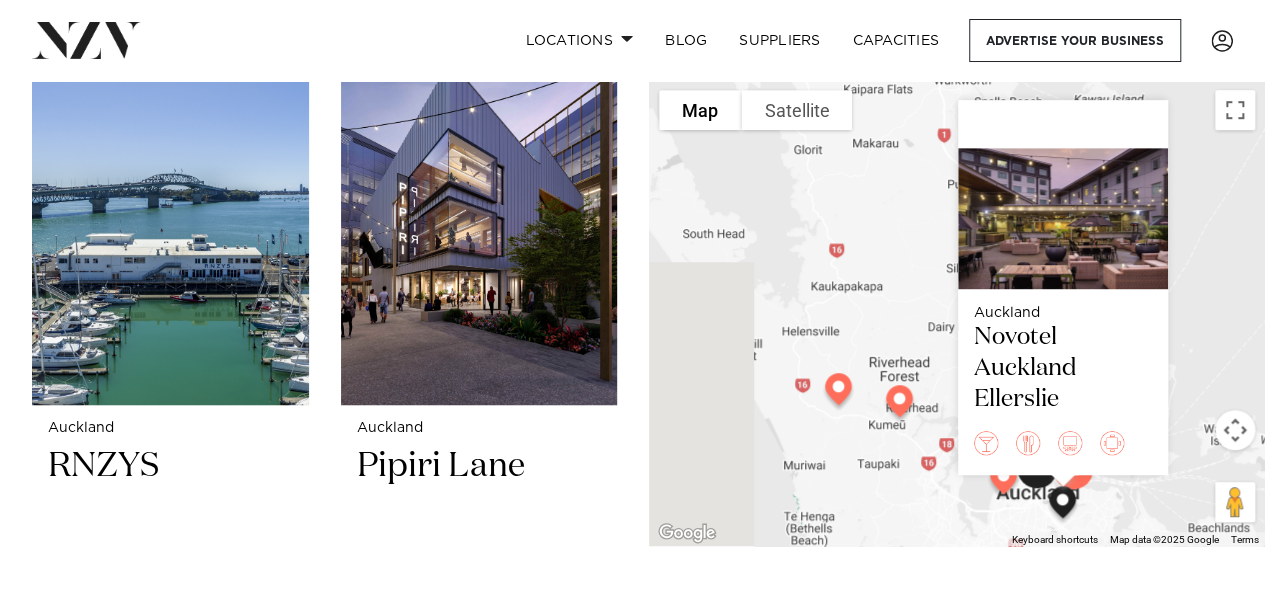 click on "Auckland
Novotel Auckland Ellerslie" at bounding box center (957, 313) 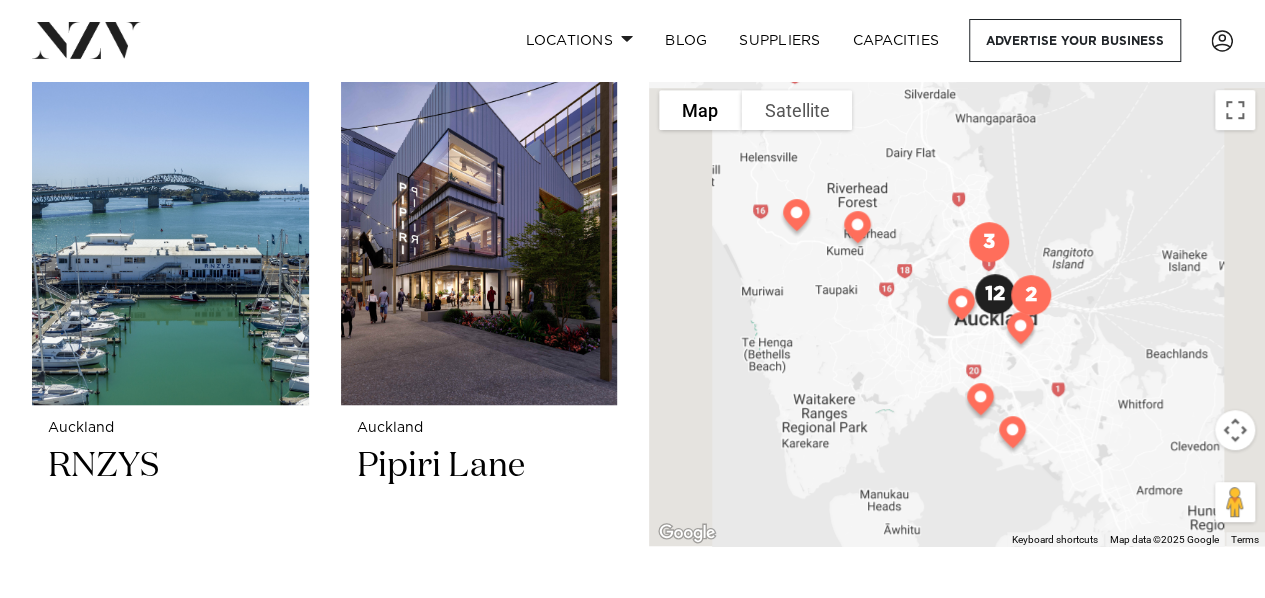 drag, startPoint x: 902, startPoint y: 537, endPoint x: 846, endPoint y: 343, distance: 201.92078 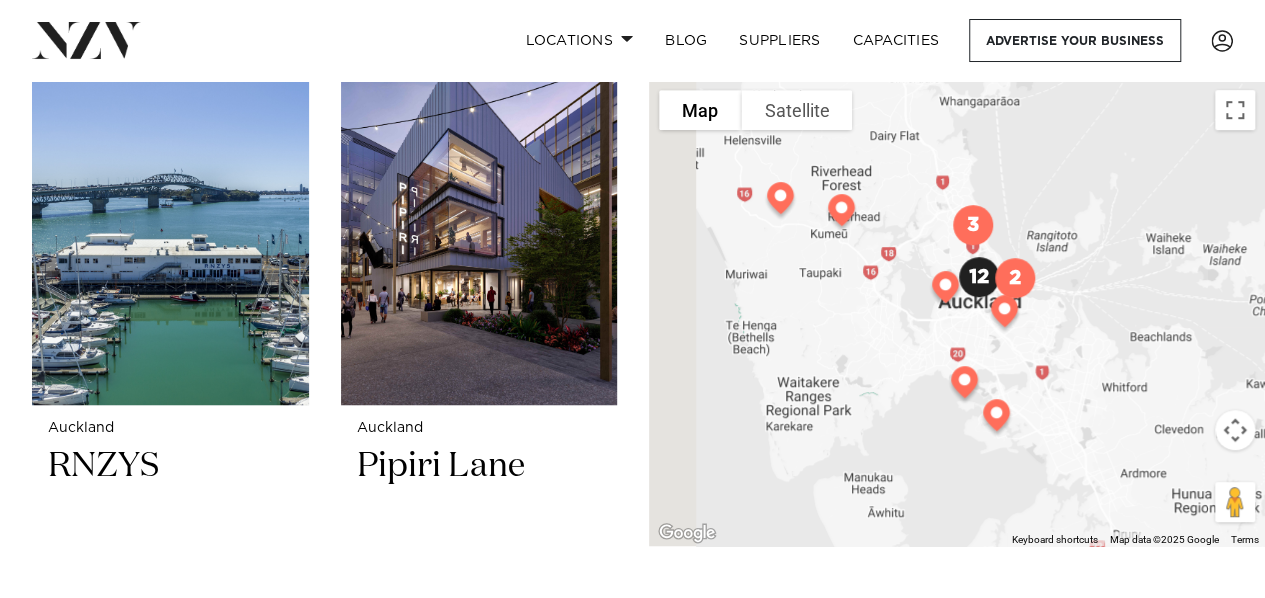 click at bounding box center (996, 419) 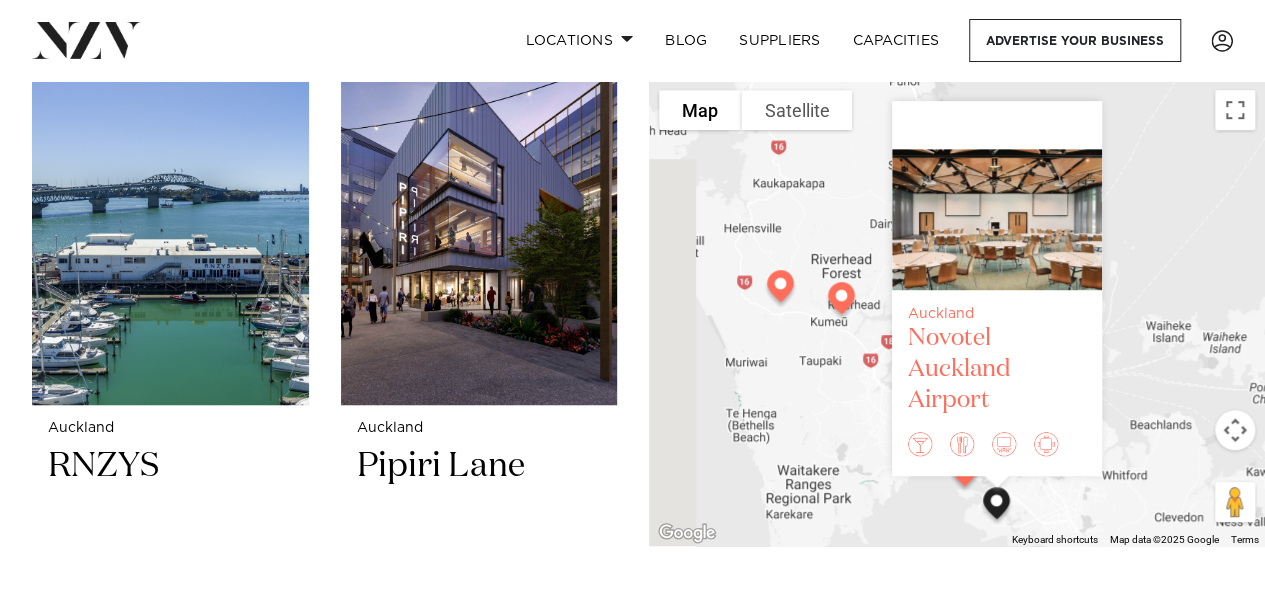 click on "Novotel Auckland Airport" at bounding box center [997, 369] 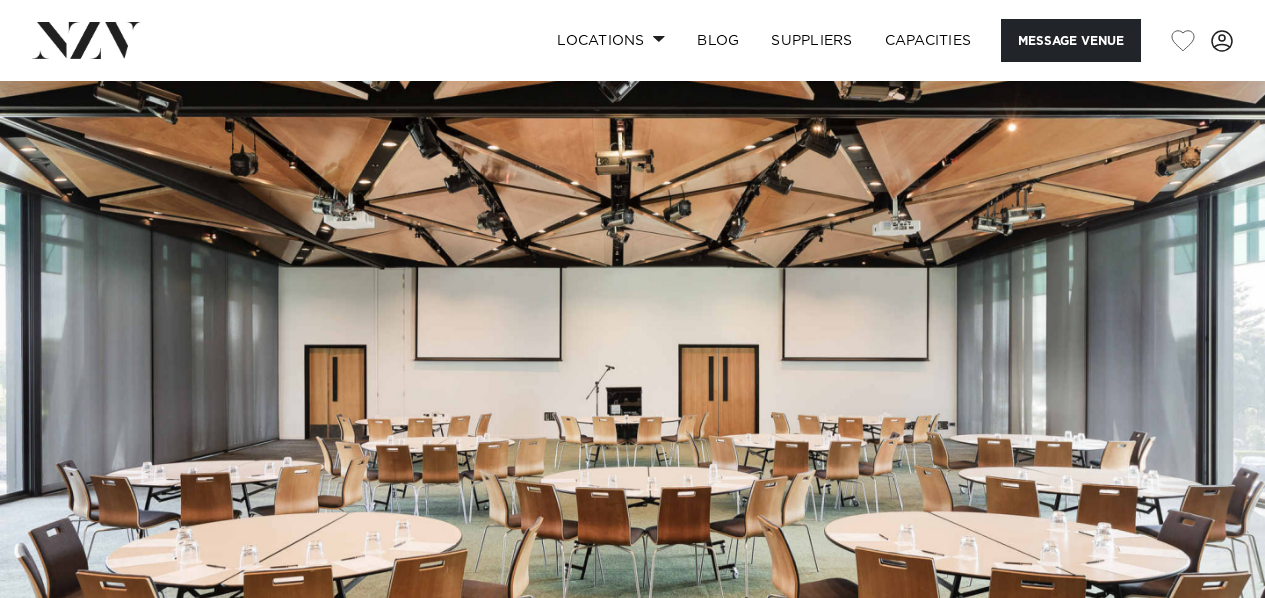 scroll, scrollTop: 0, scrollLeft: 0, axis: both 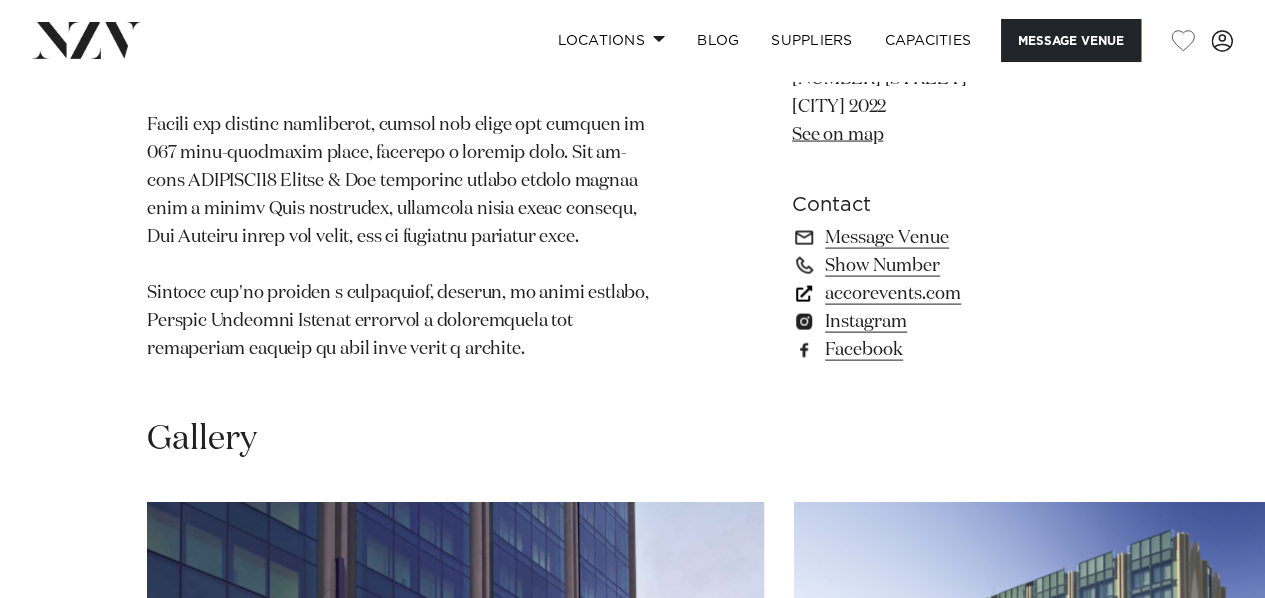 click on "accorevents.com" at bounding box center (955, 293) 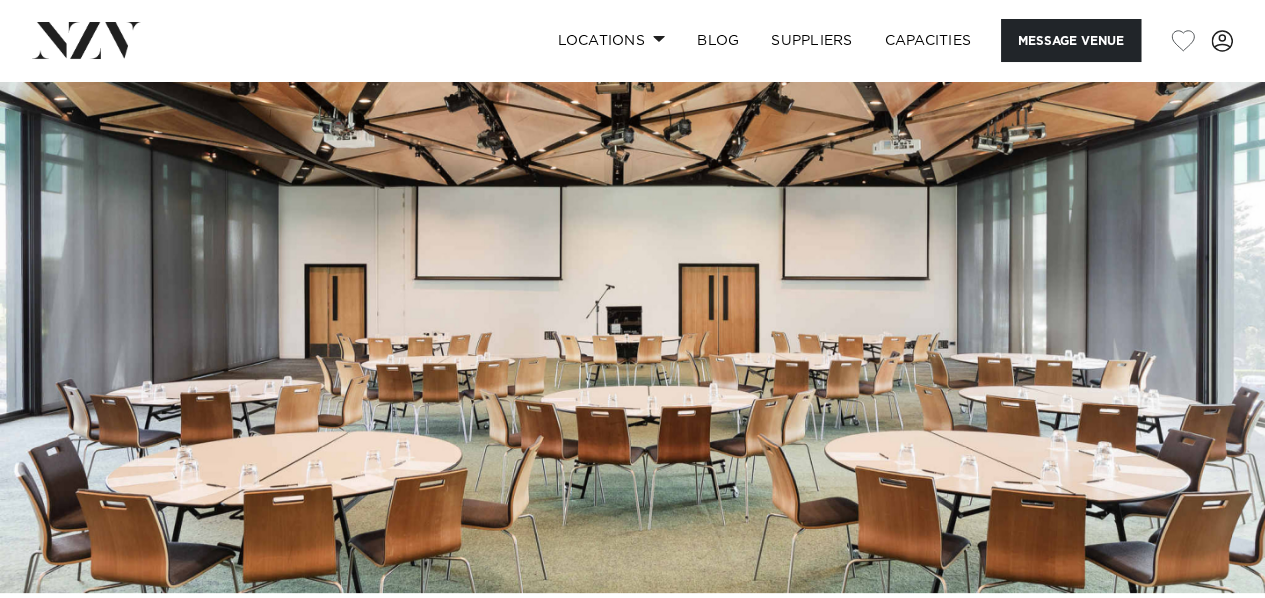 scroll, scrollTop: 0, scrollLeft: 0, axis: both 